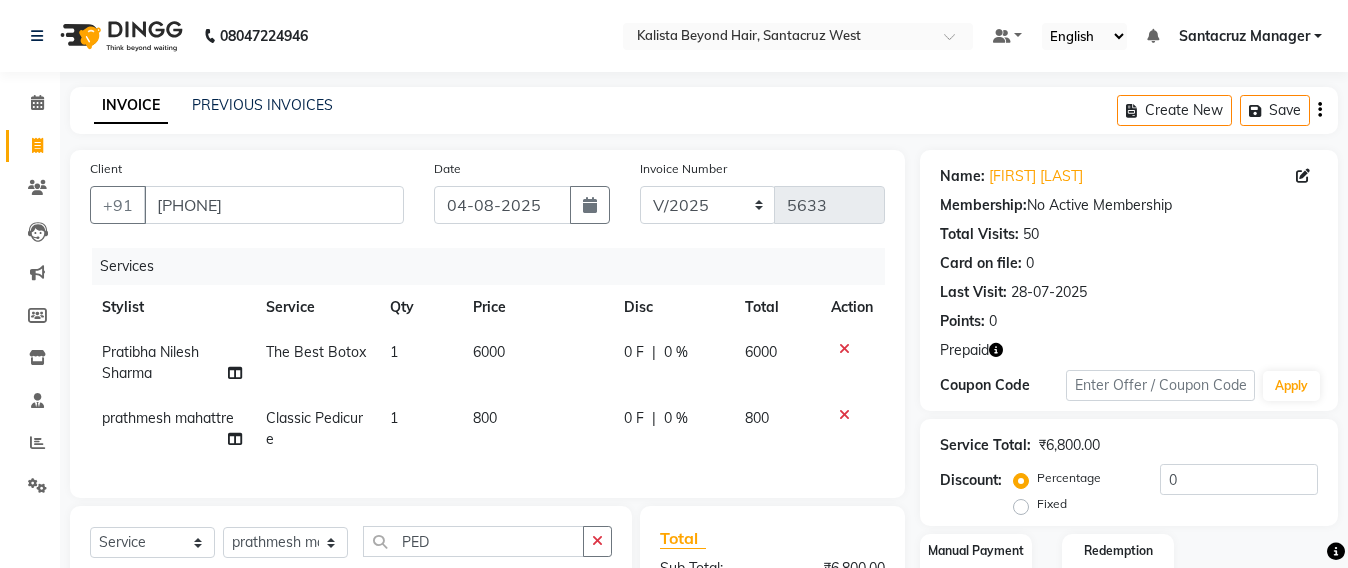 select on "6357" 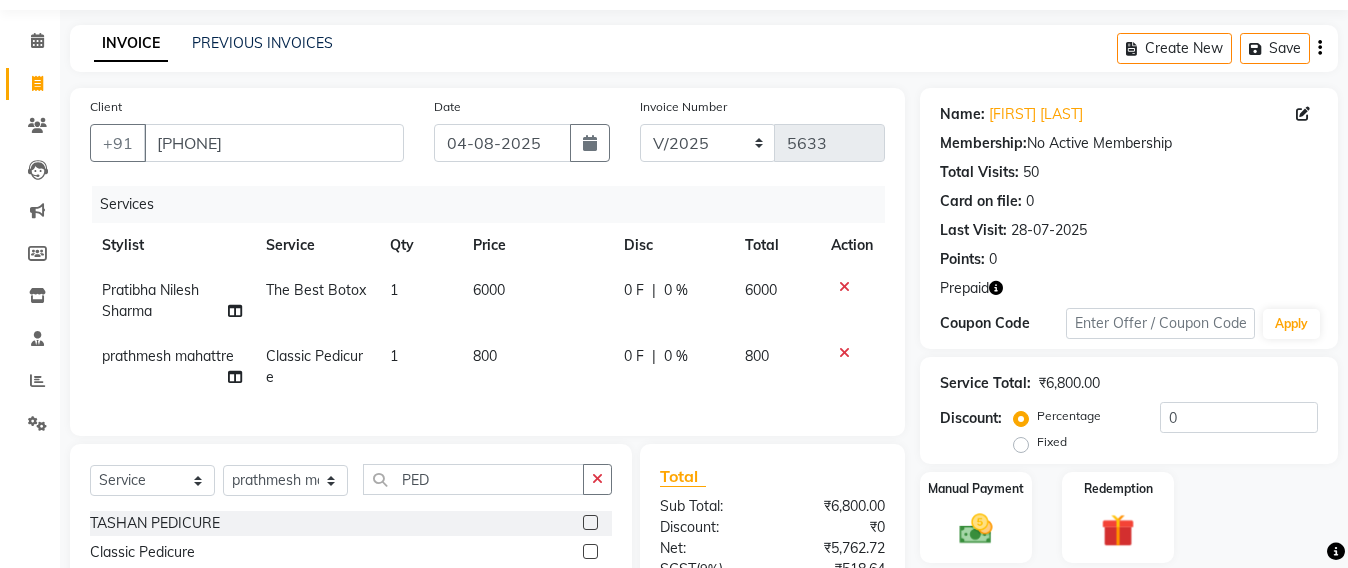 click on "Save" 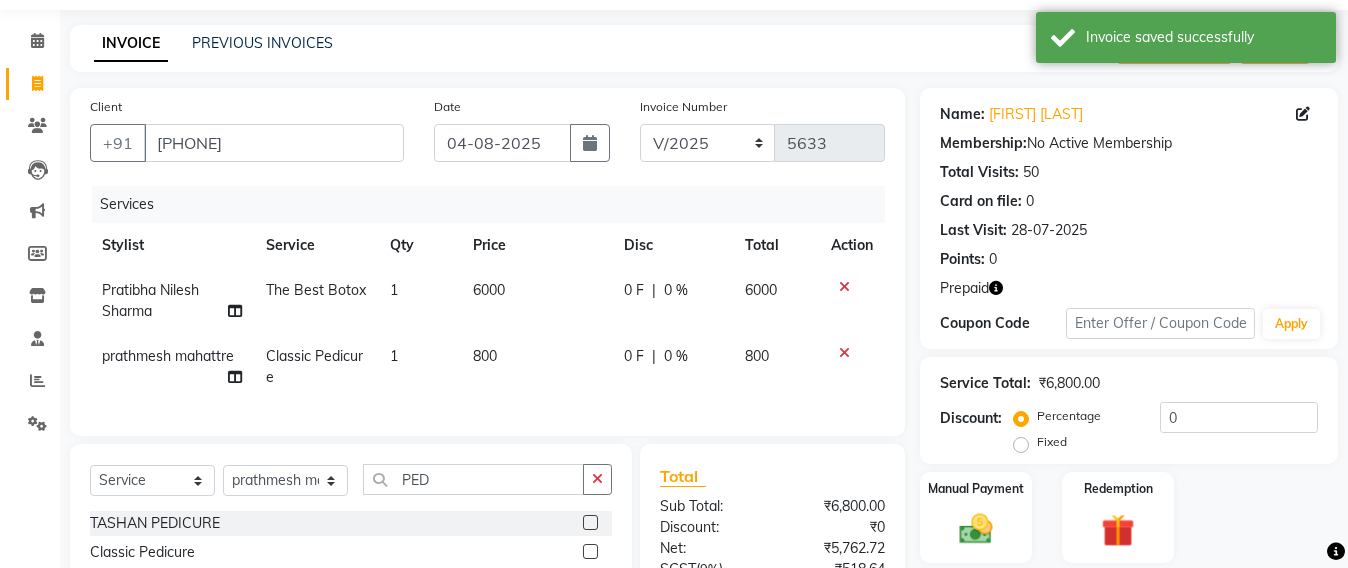 scroll, scrollTop: 62, scrollLeft: 0, axis: vertical 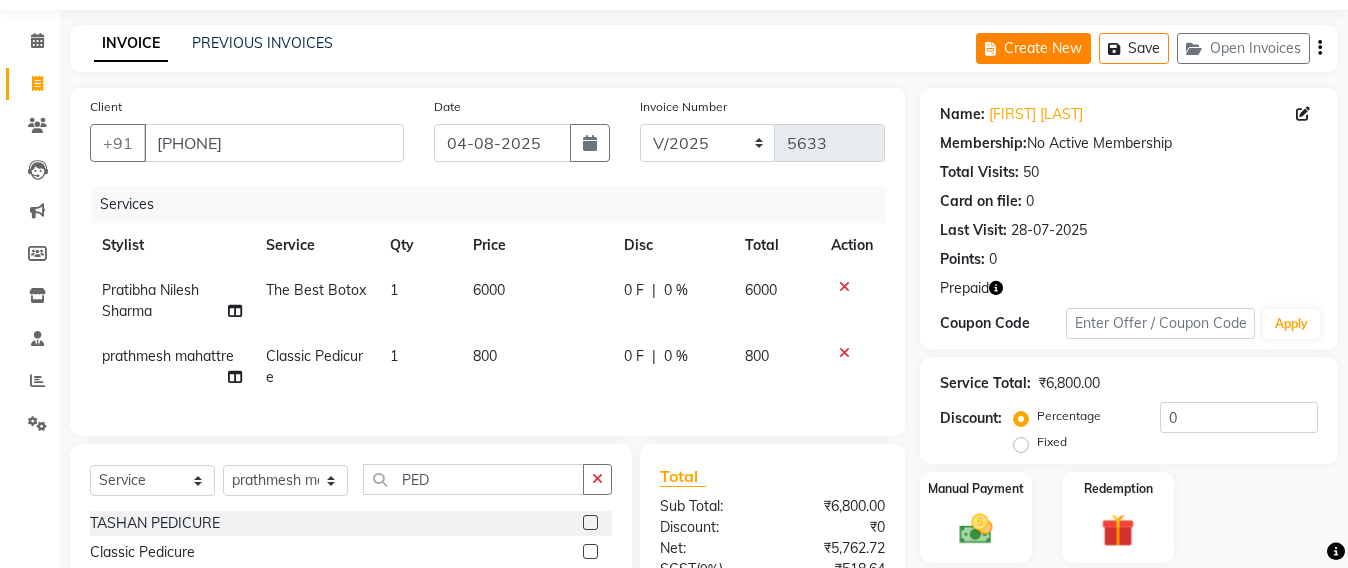 click on "Create New" 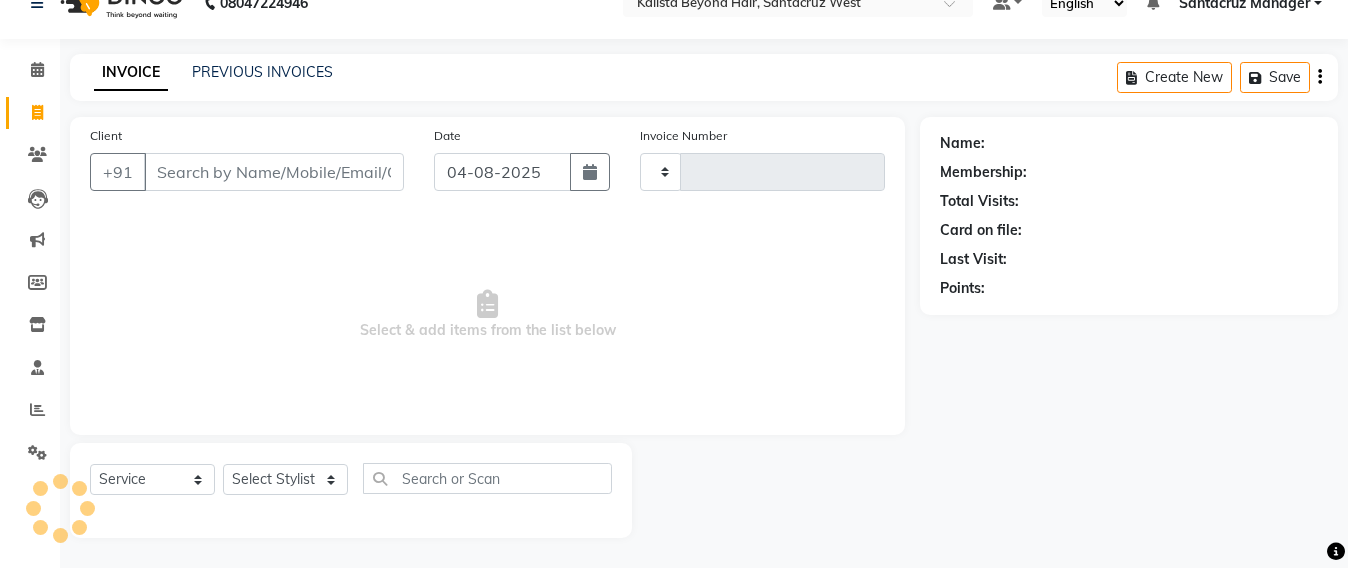 scroll, scrollTop: 33, scrollLeft: 0, axis: vertical 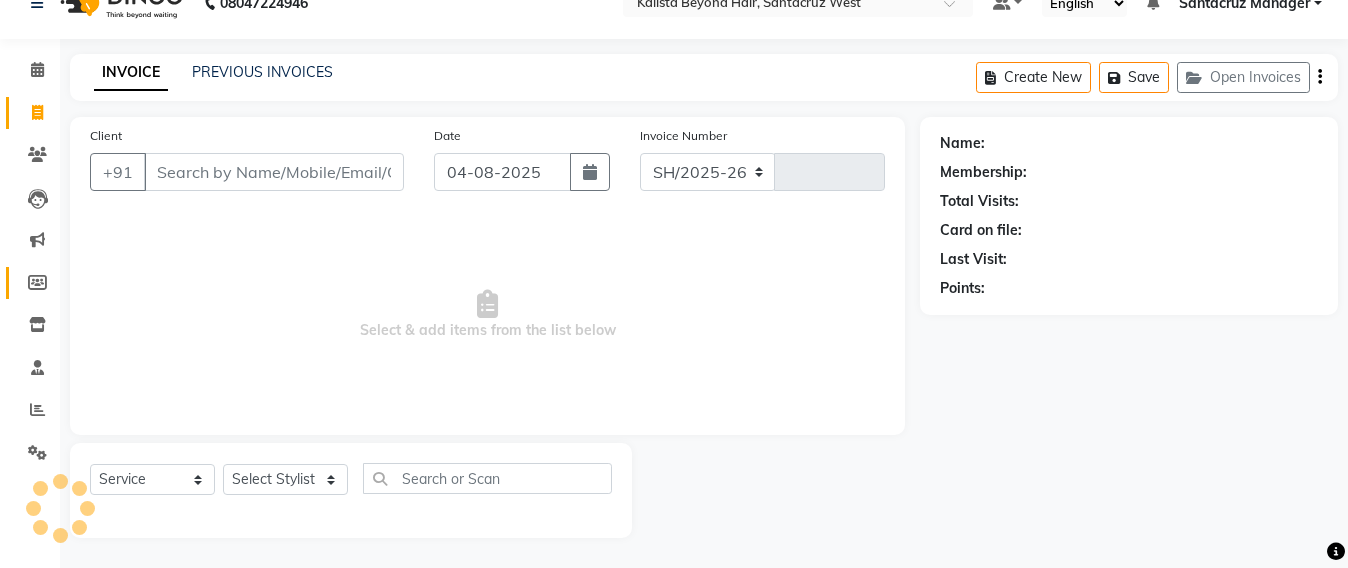 select on "6357" 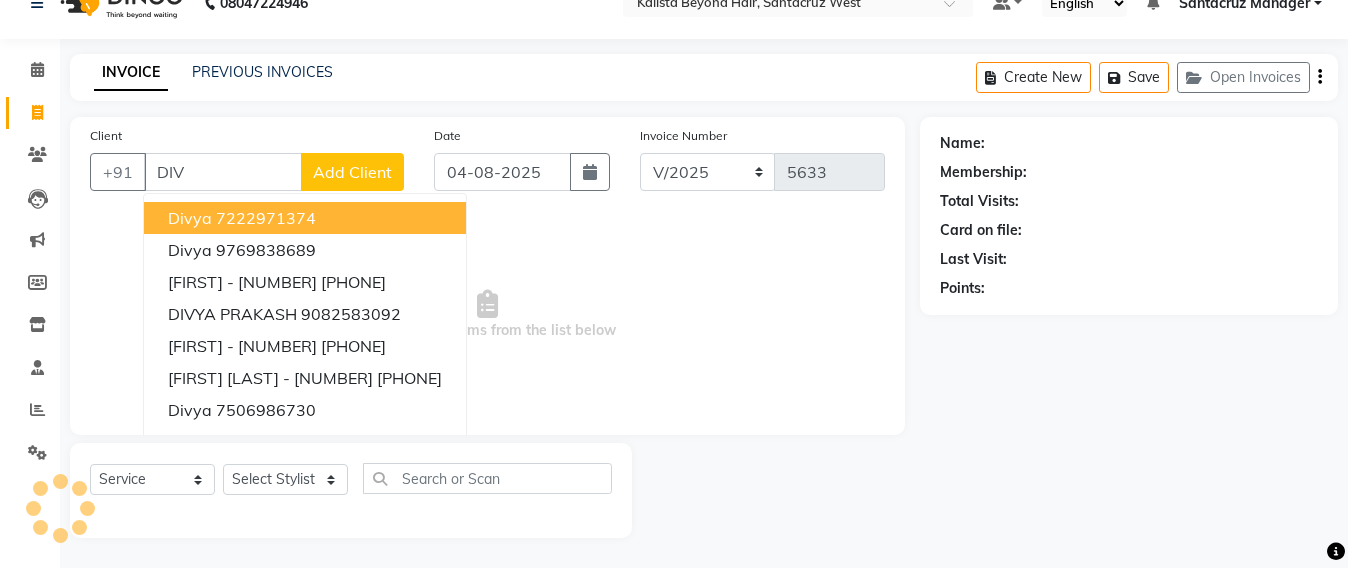 scroll, scrollTop: 33, scrollLeft: 0, axis: vertical 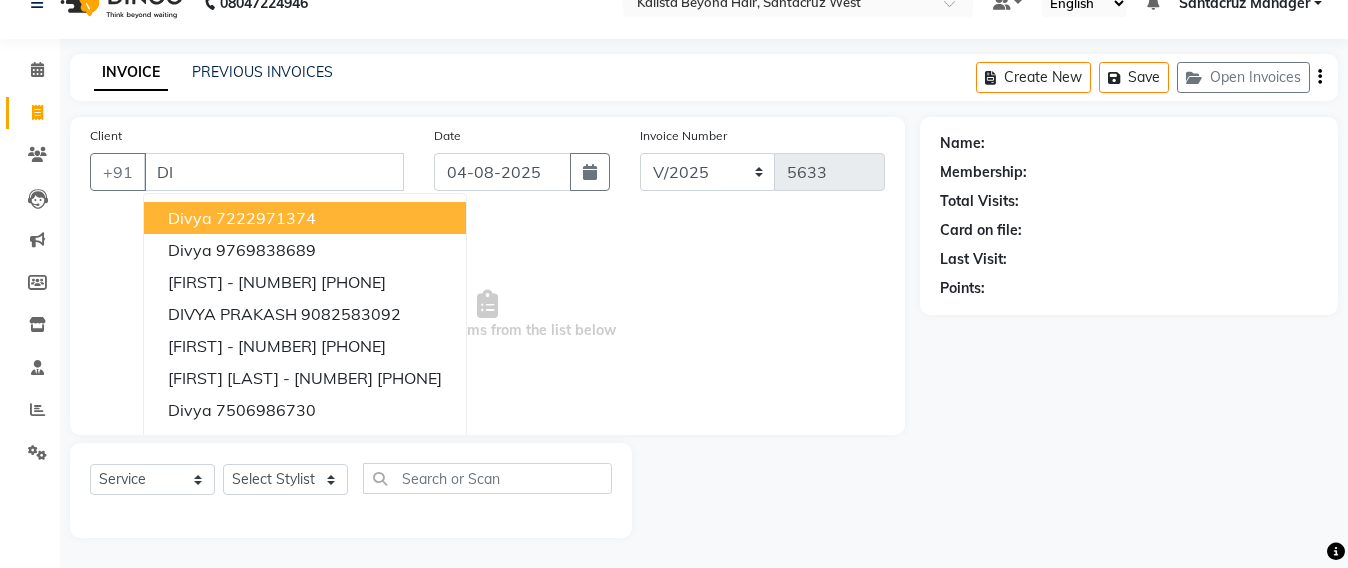 type on "D" 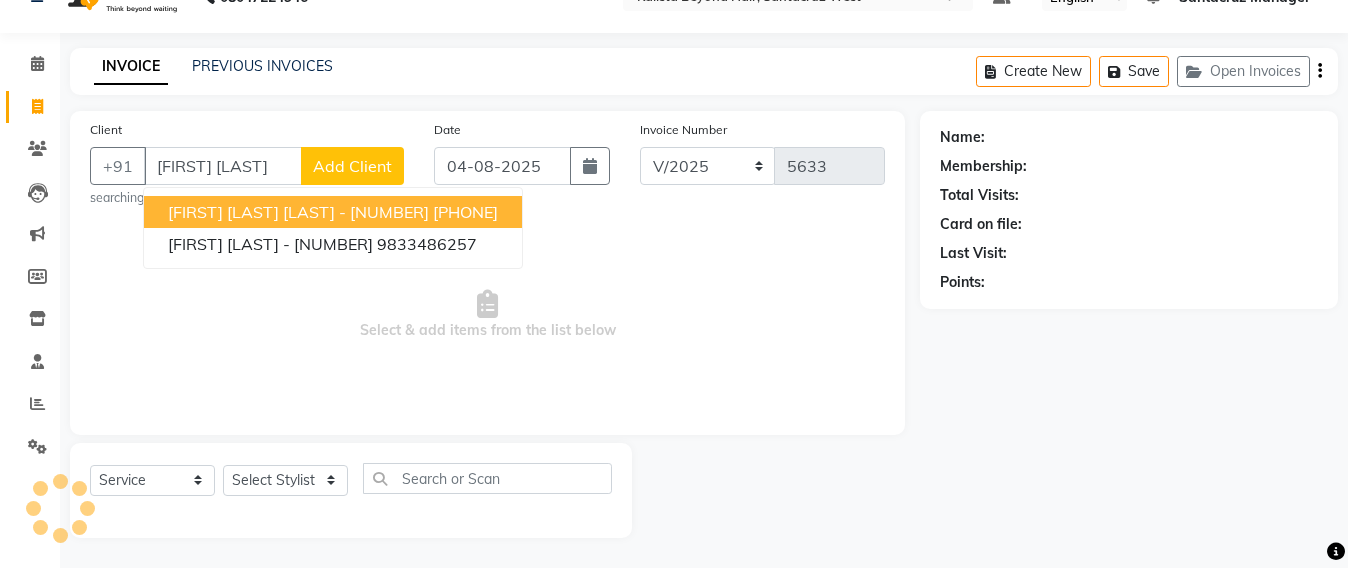 scroll, scrollTop: 33, scrollLeft: 0, axis: vertical 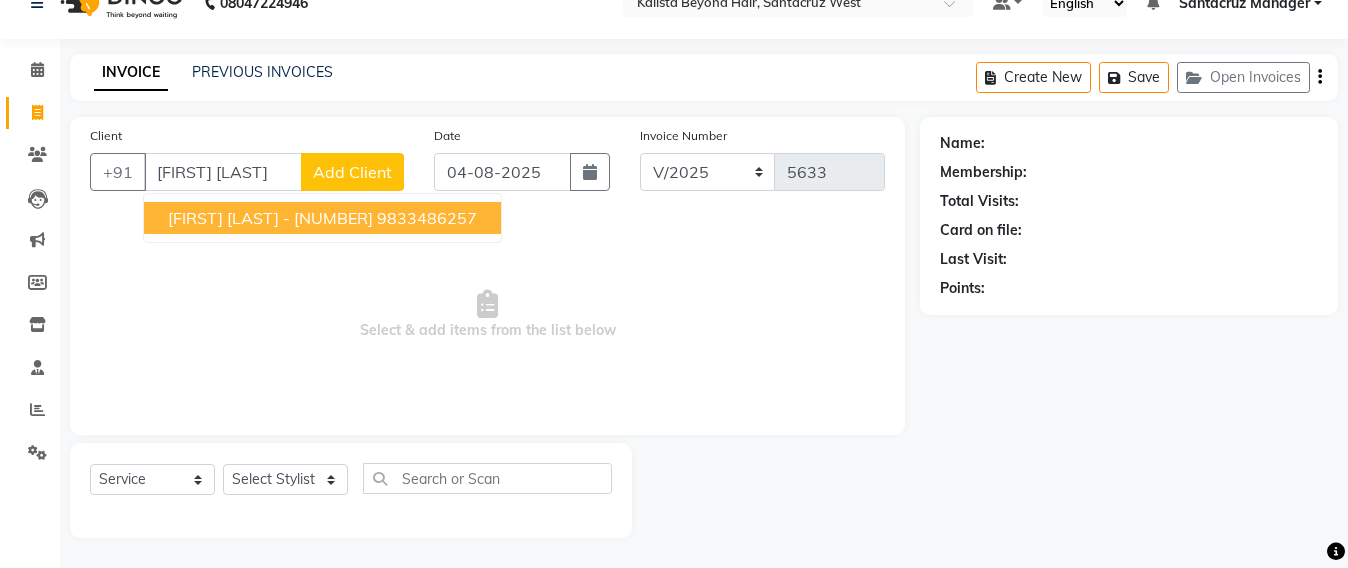 click on "9833486257" at bounding box center (427, 218) 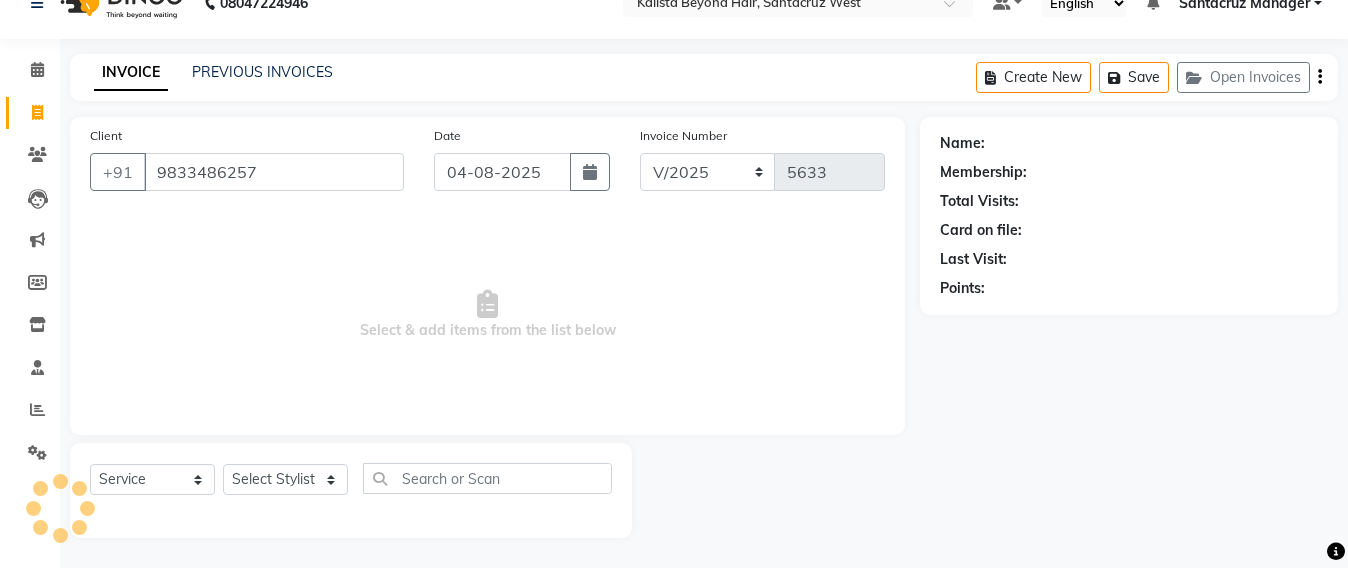 type on "9833486257" 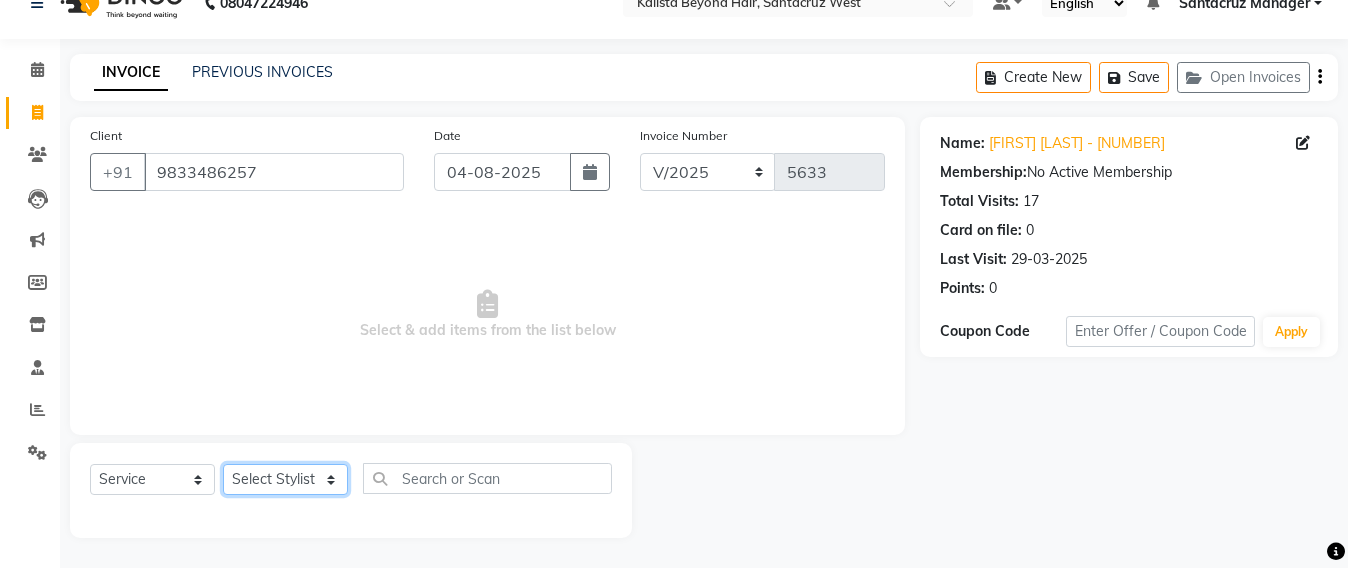 drag, startPoint x: 285, startPoint y: 482, endPoint x: 287, endPoint y: 469, distance: 13.152946 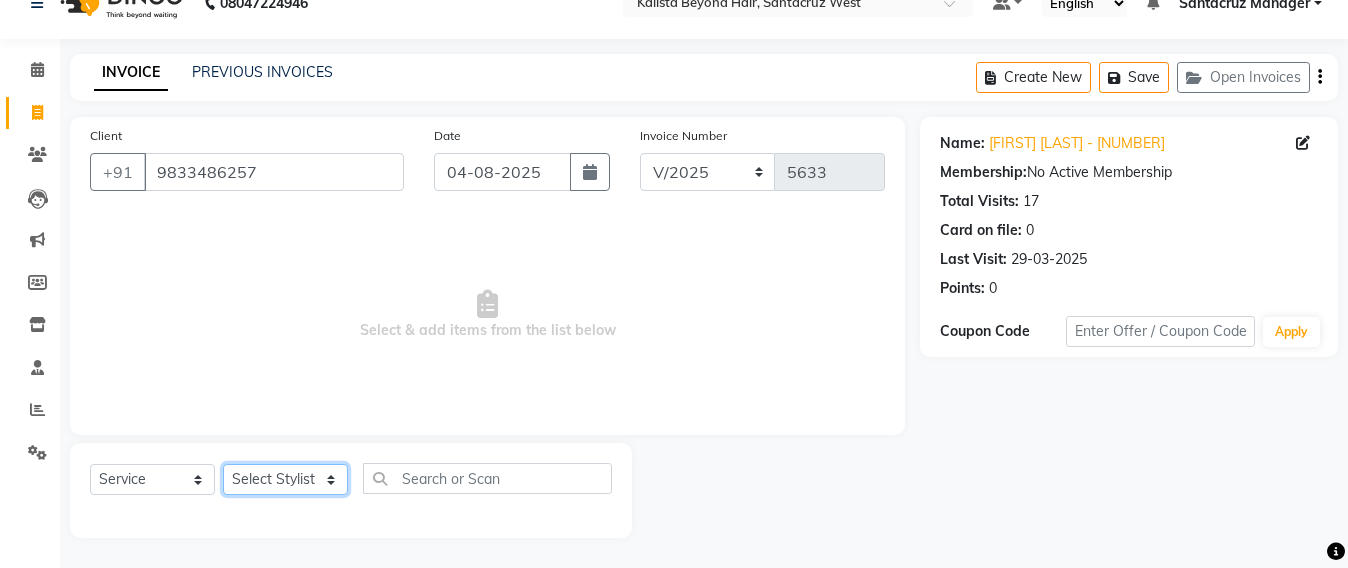 select on "47914" 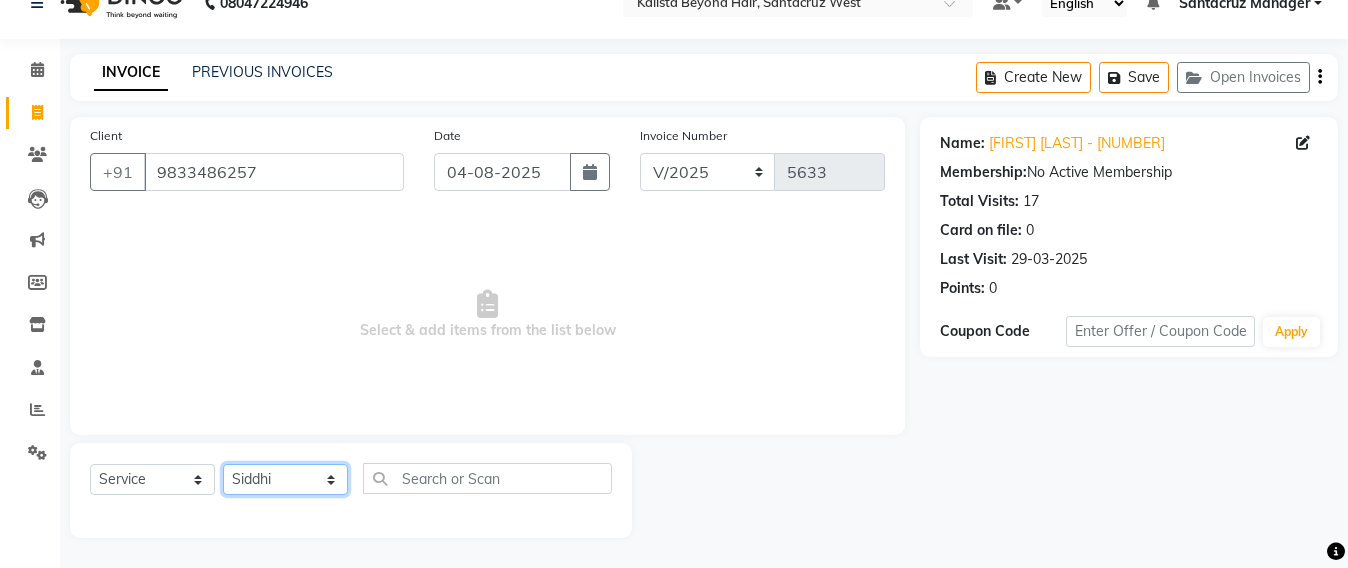 click on "Select Stylist Admin Avesh Sankat AZHER SHAIKH Jayeshree Mahtre Manisha Subodh Shedge Muskaan Pramila Vinayak Mhatre prathmesh mahattre Pratibha Nilesh Sharma RINKI SAV Rosy Sunil Jadhav Sameer shah admin Santacruz Manager SAURAV Siddhi SOMAYANG VASHUM Tejasvi Bhosle" 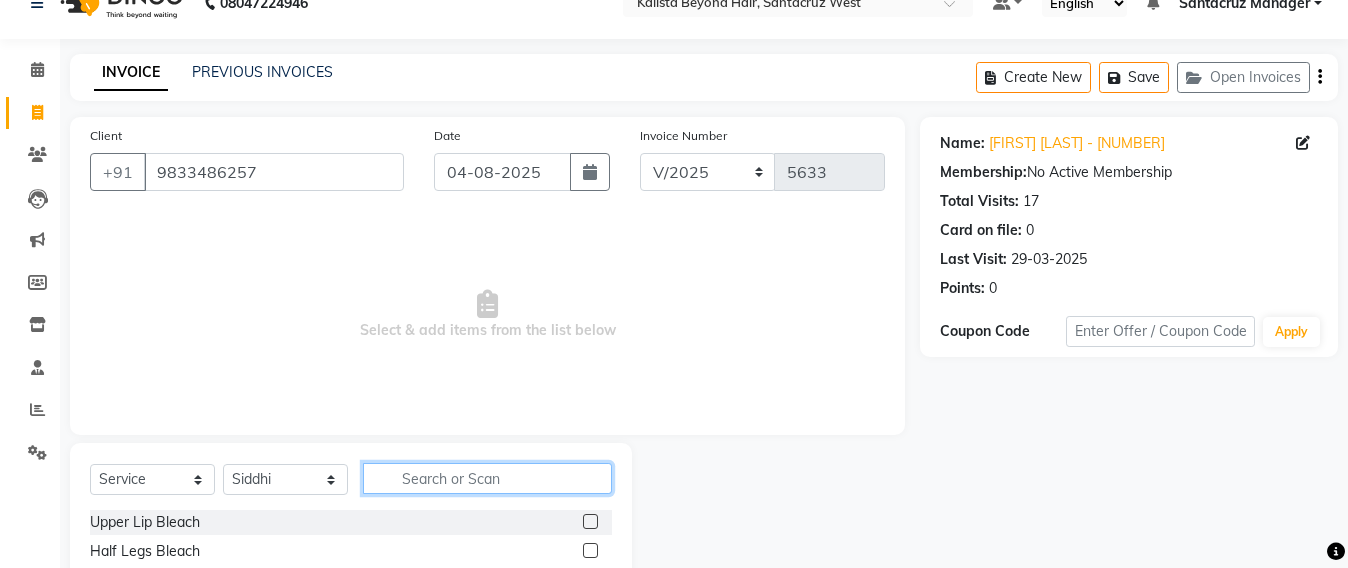 click 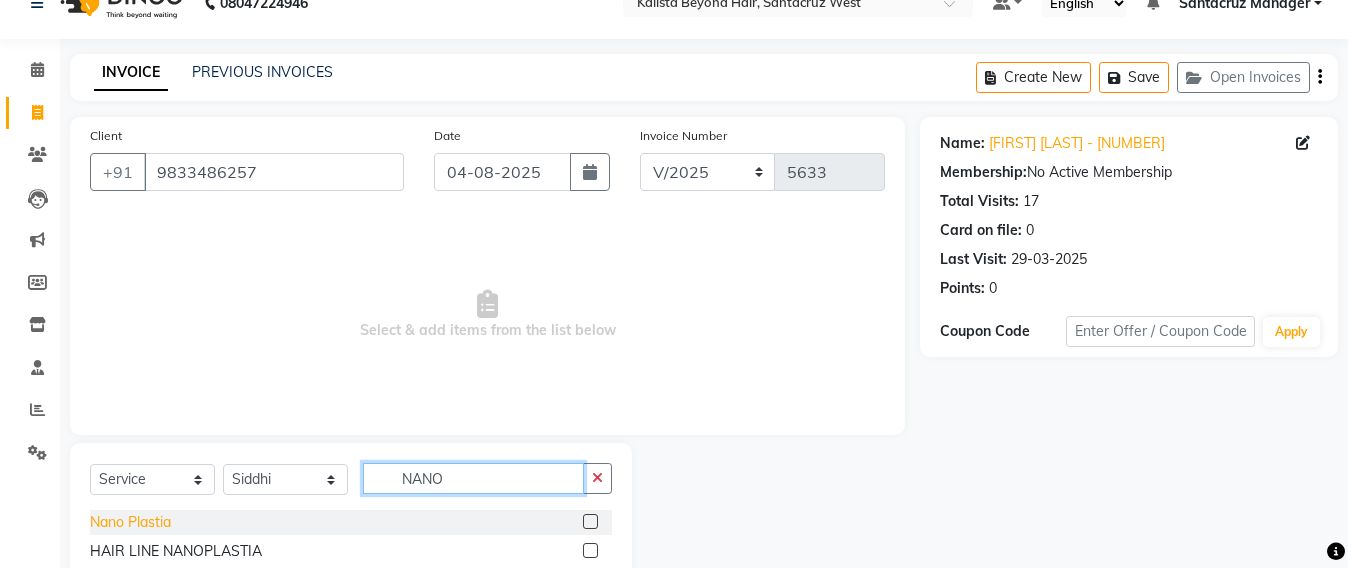 type on "NANO" 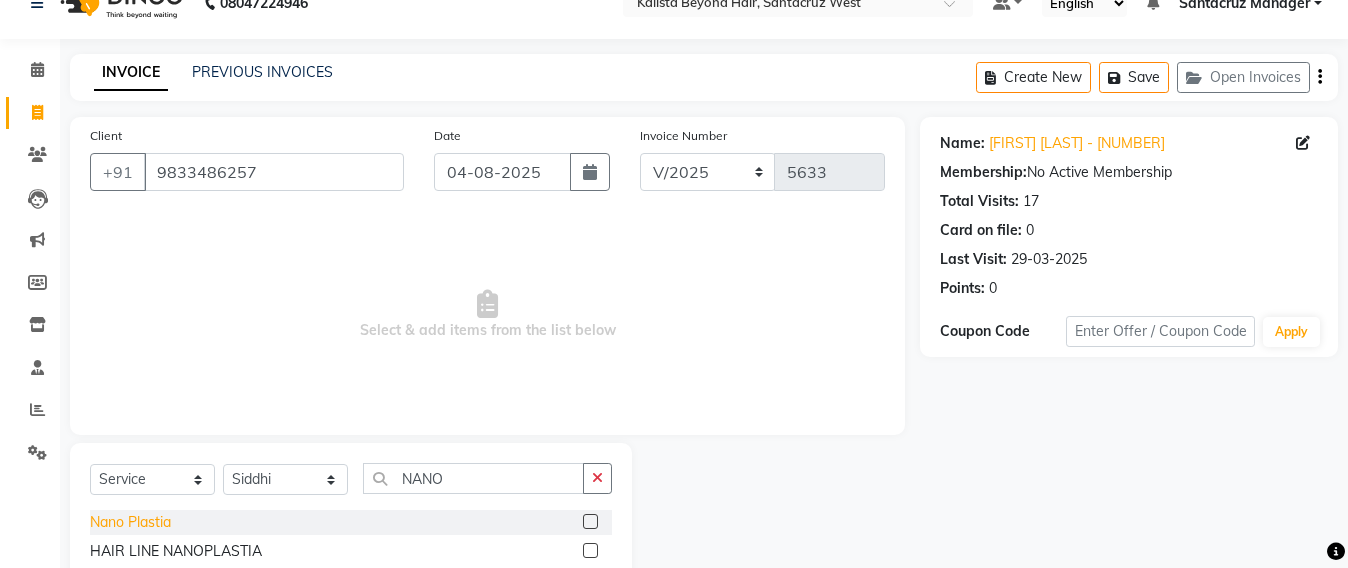 click on "Nano Plastia" 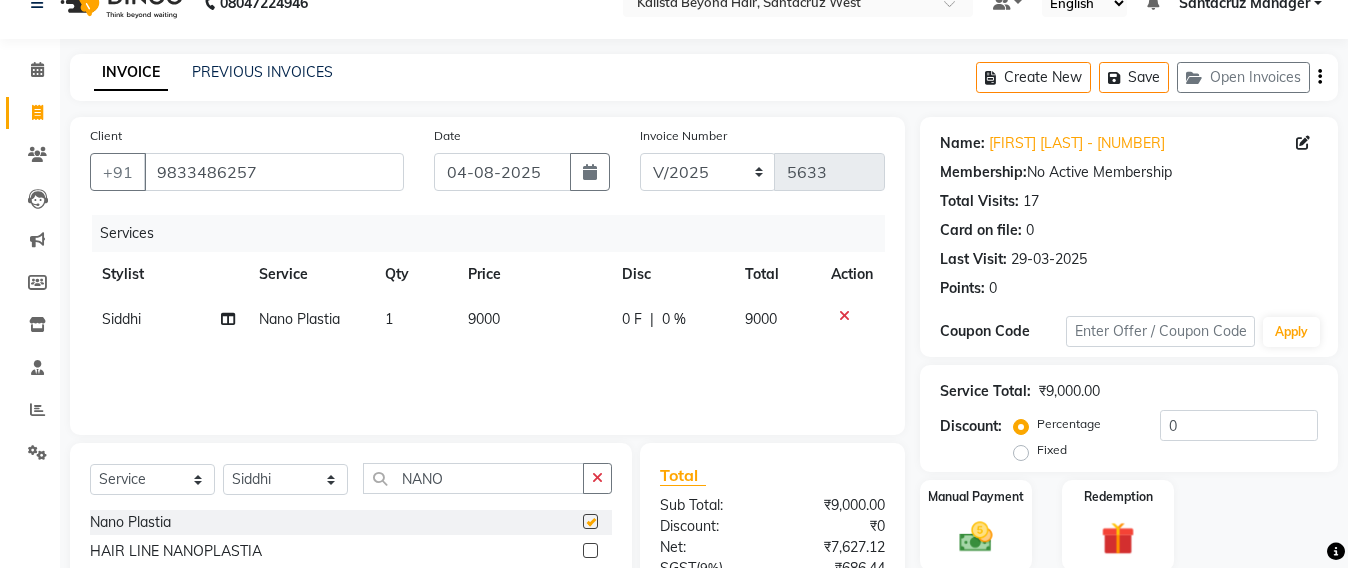 checkbox on "false" 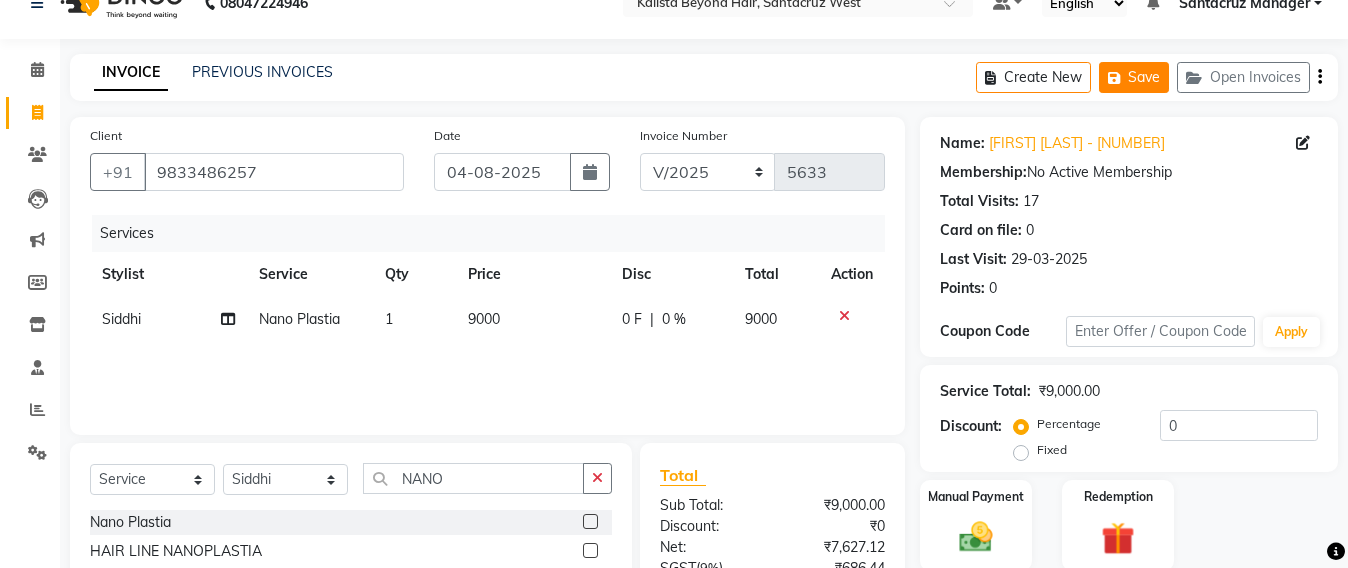 click 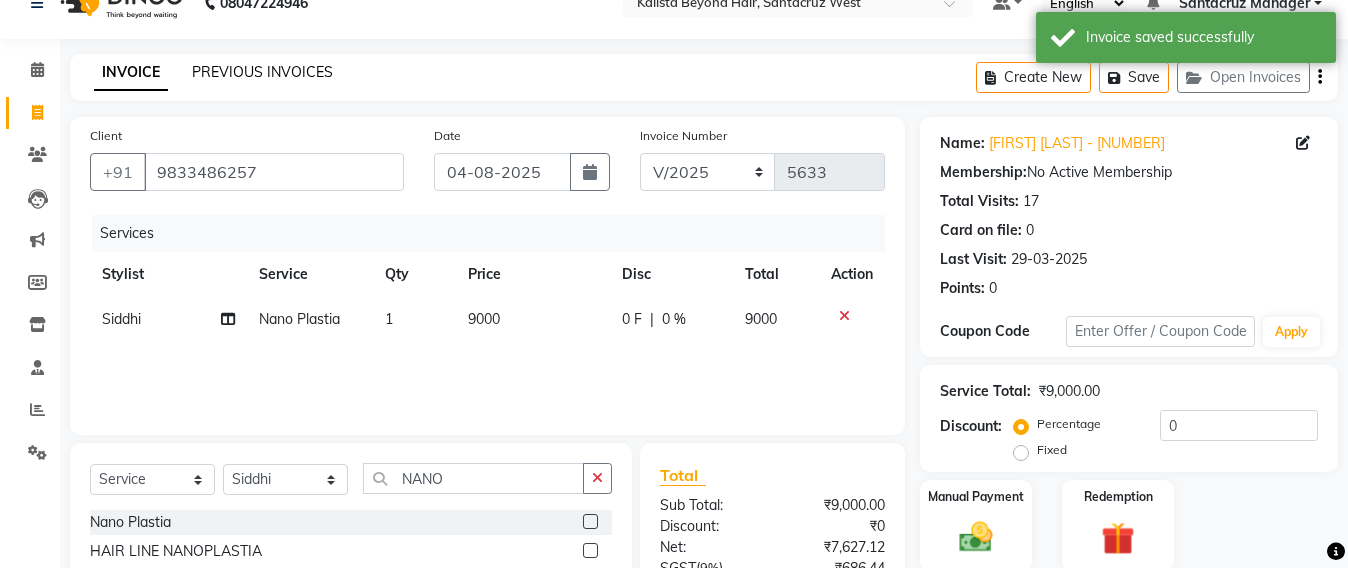 click on "PREVIOUS INVOICES" 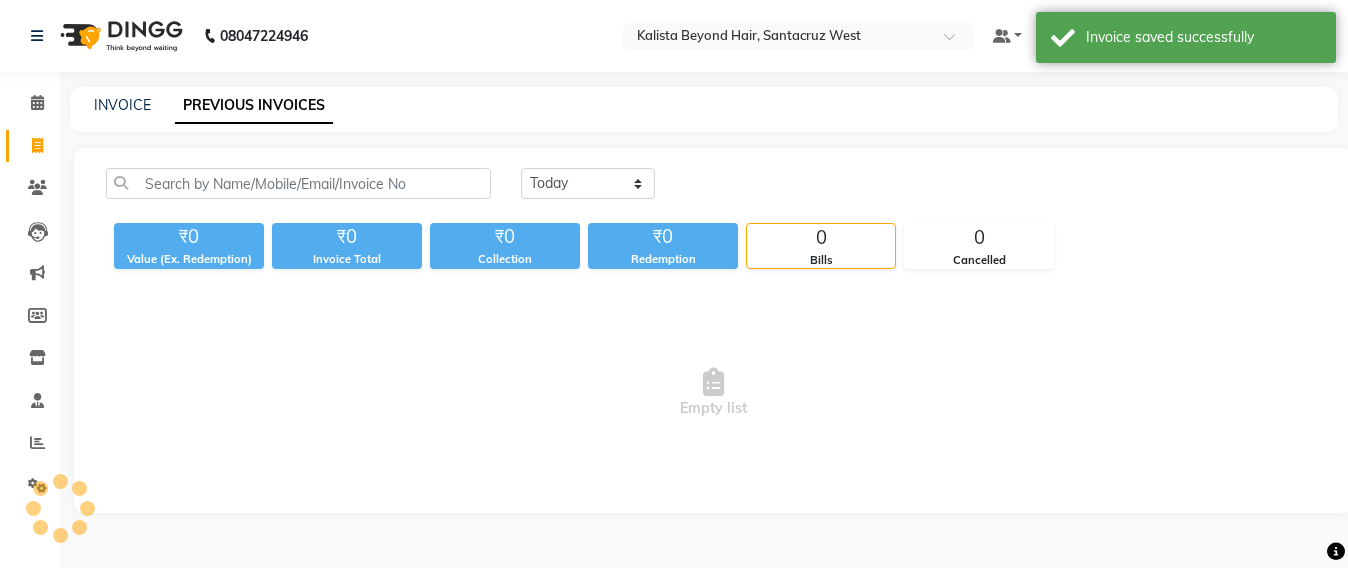 scroll, scrollTop: 0, scrollLeft: 0, axis: both 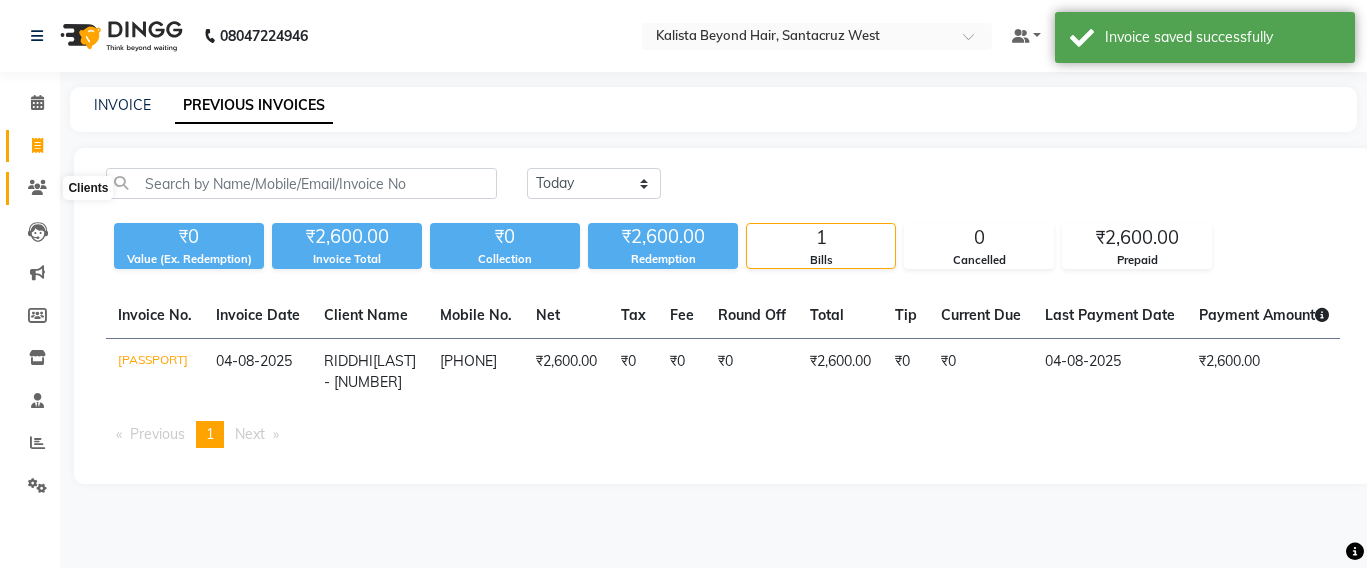click 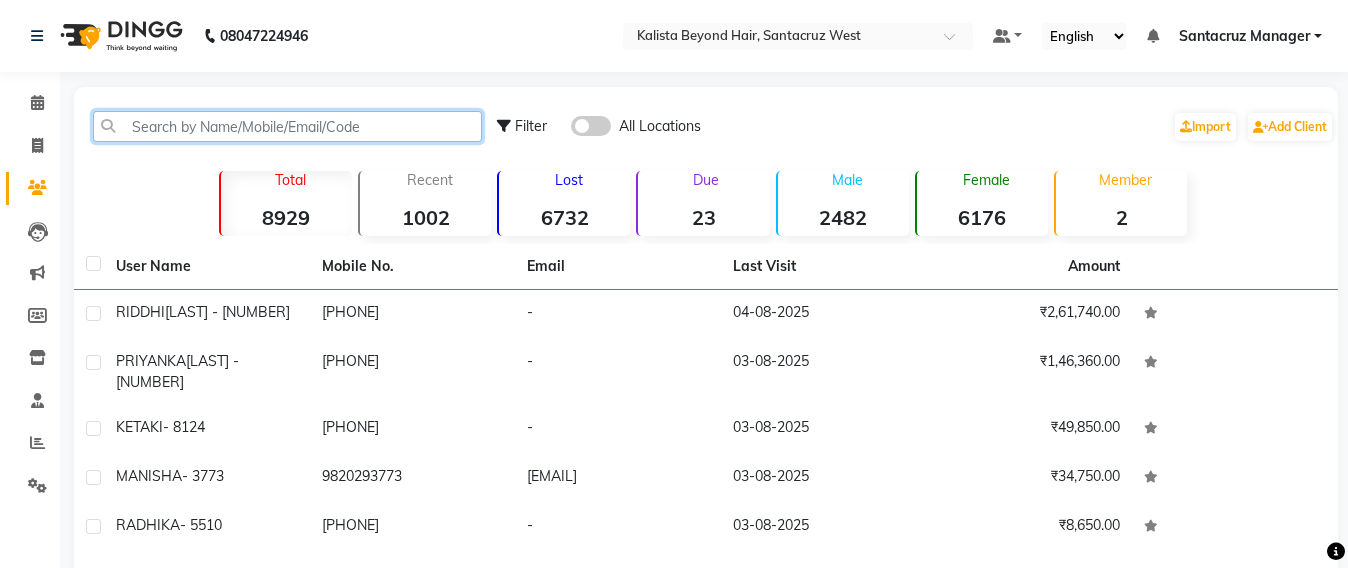 click 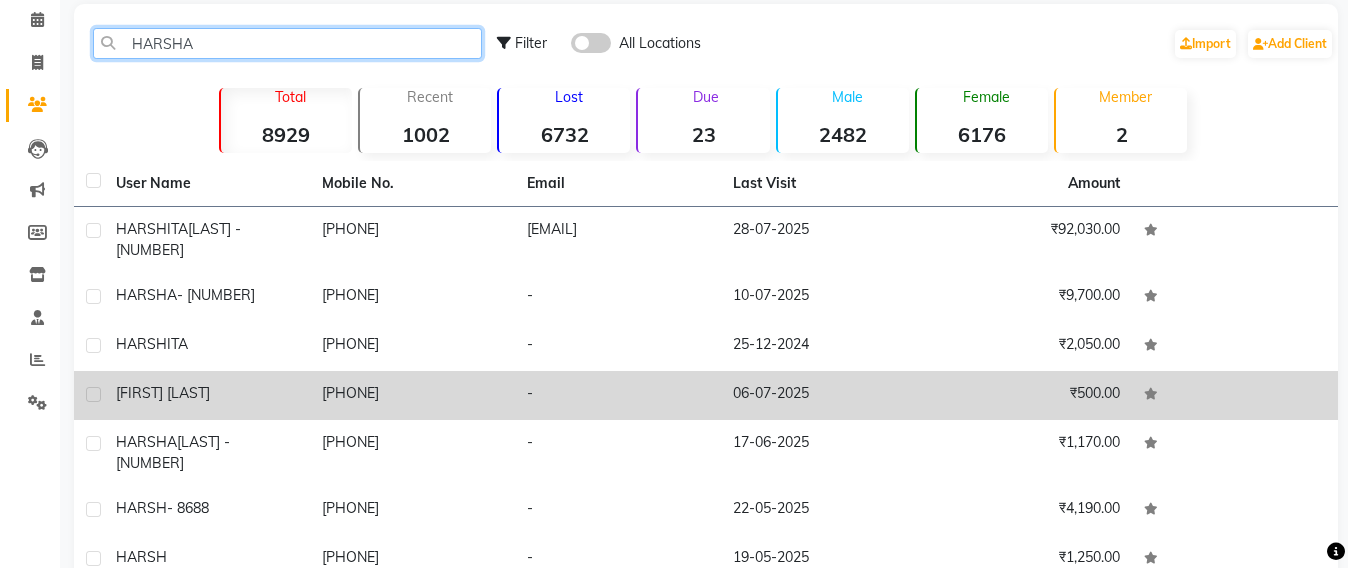 scroll, scrollTop: 125, scrollLeft: 0, axis: vertical 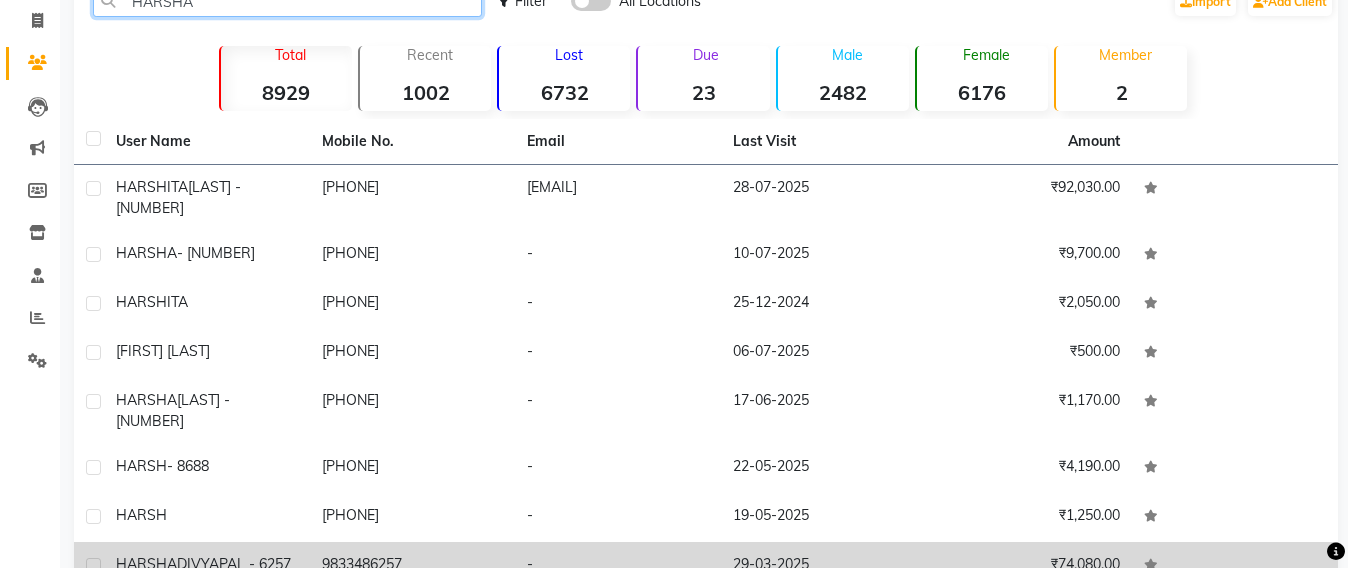 type on "HARSHA" 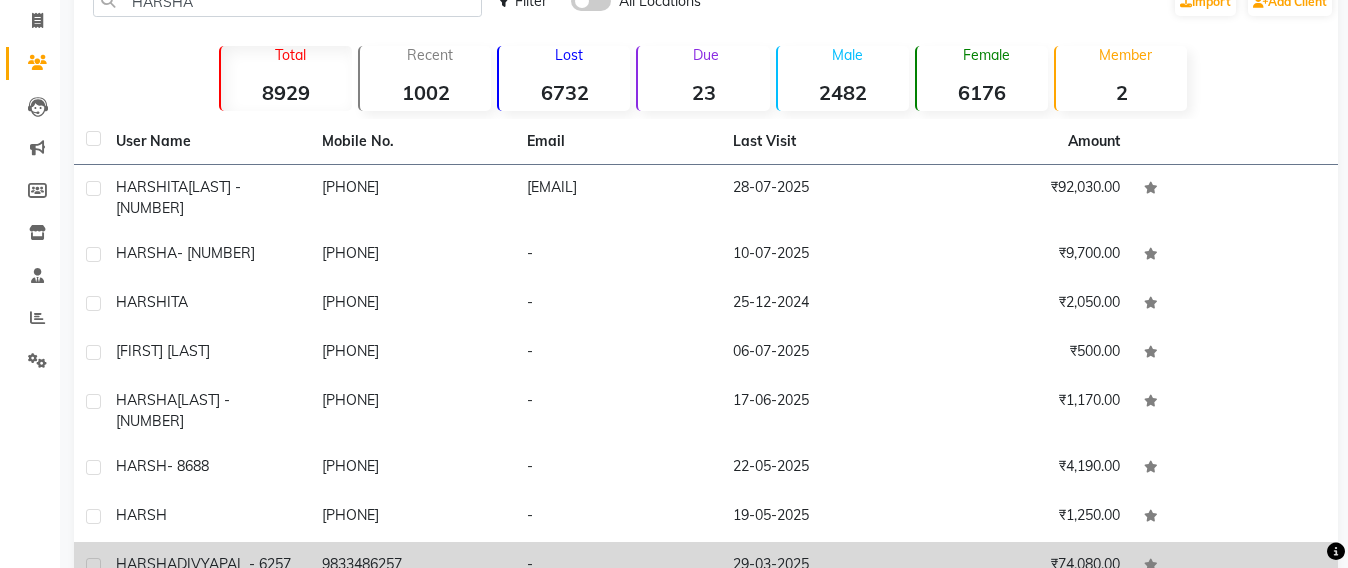 click on "DIVYAPAL - 6257" 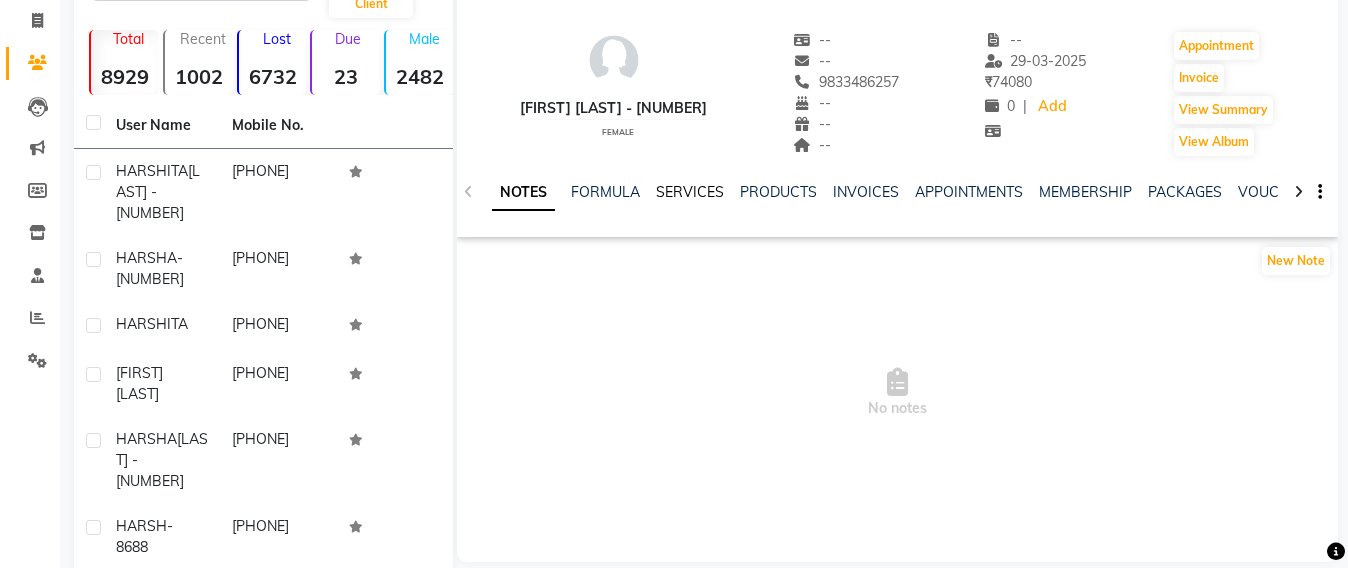 click on "SERVICES" 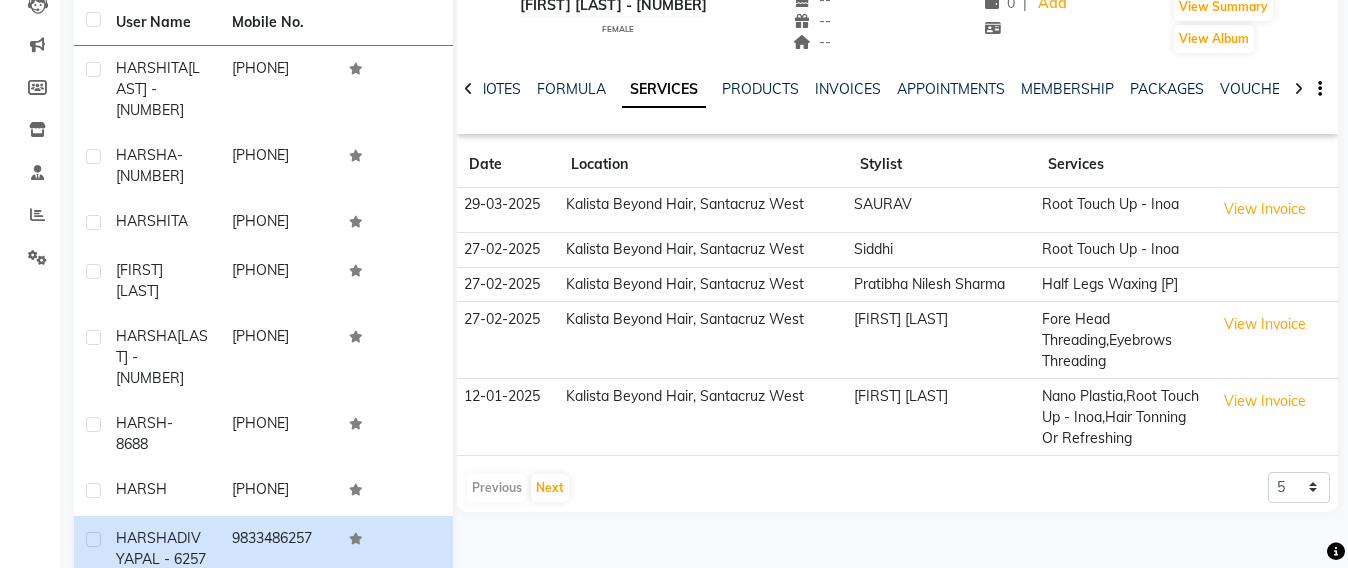 scroll, scrollTop: 0, scrollLeft: 0, axis: both 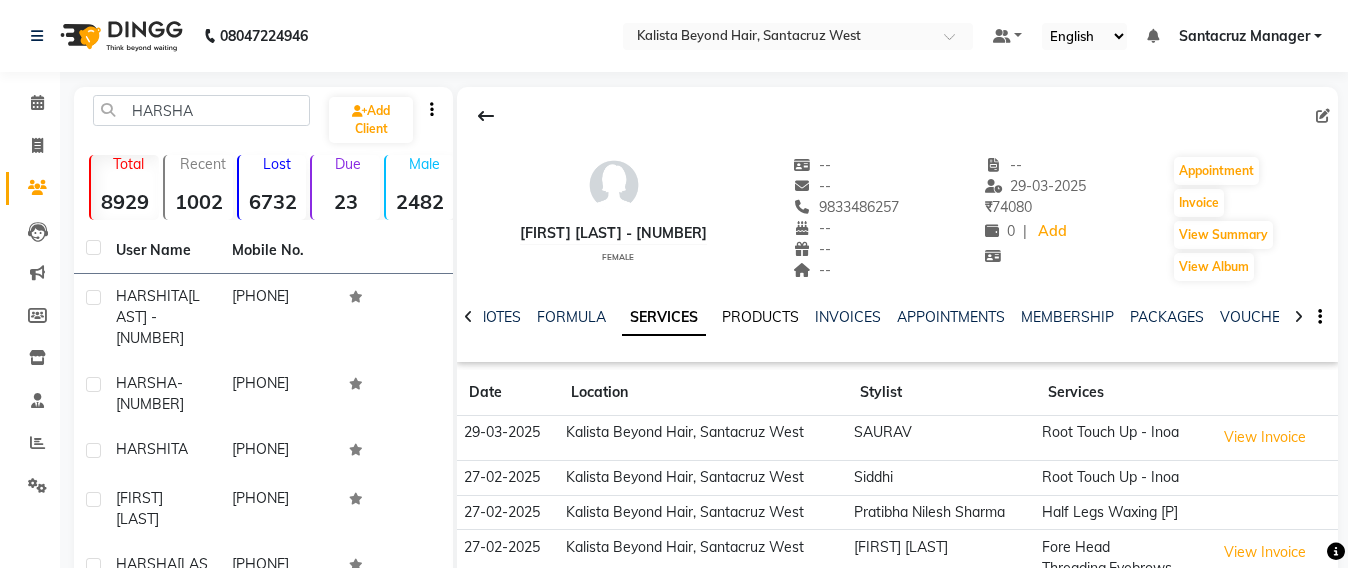click on "PRODUCTS" 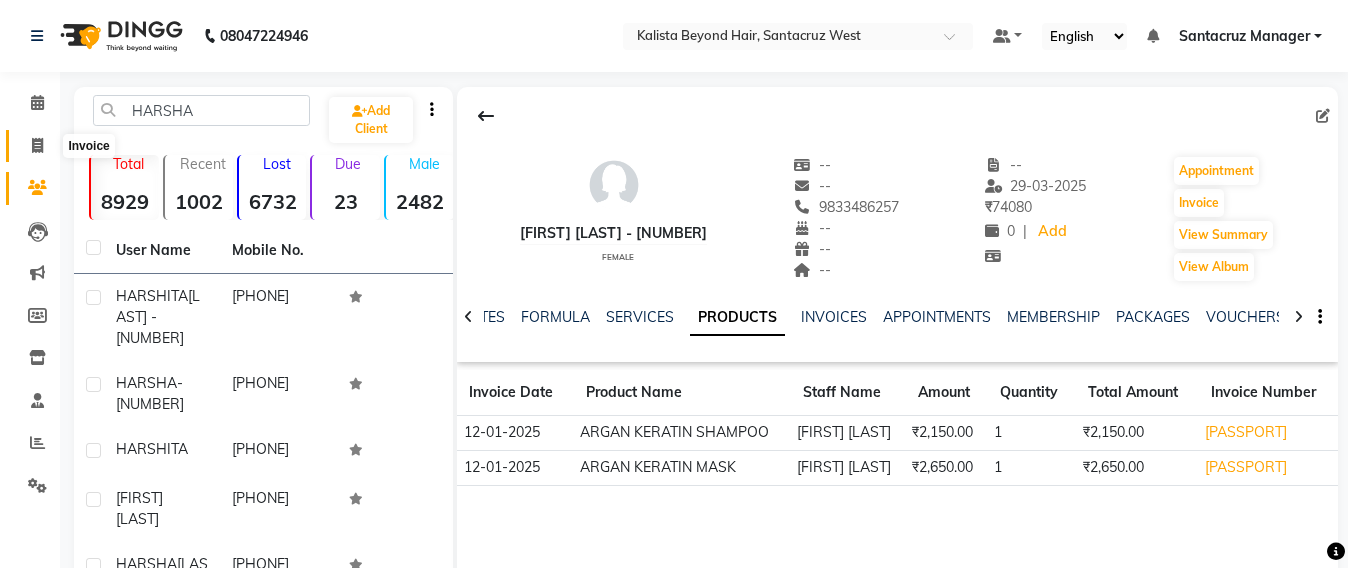 click 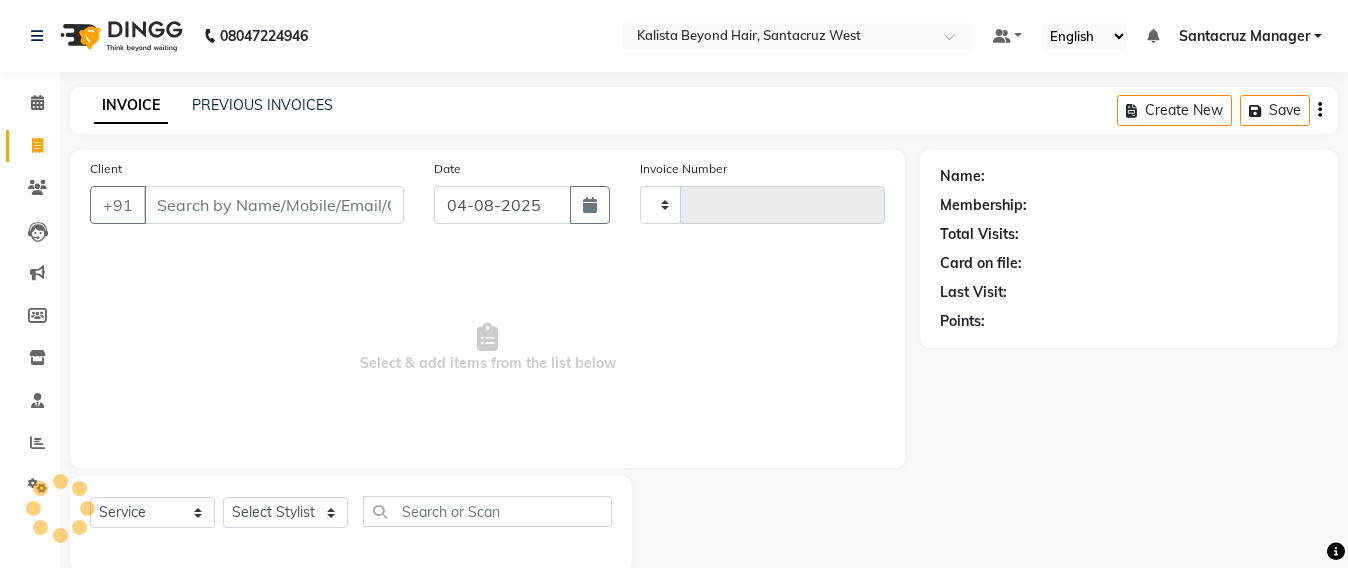 scroll, scrollTop: 33, scrollLeft: 0, axis: vertical 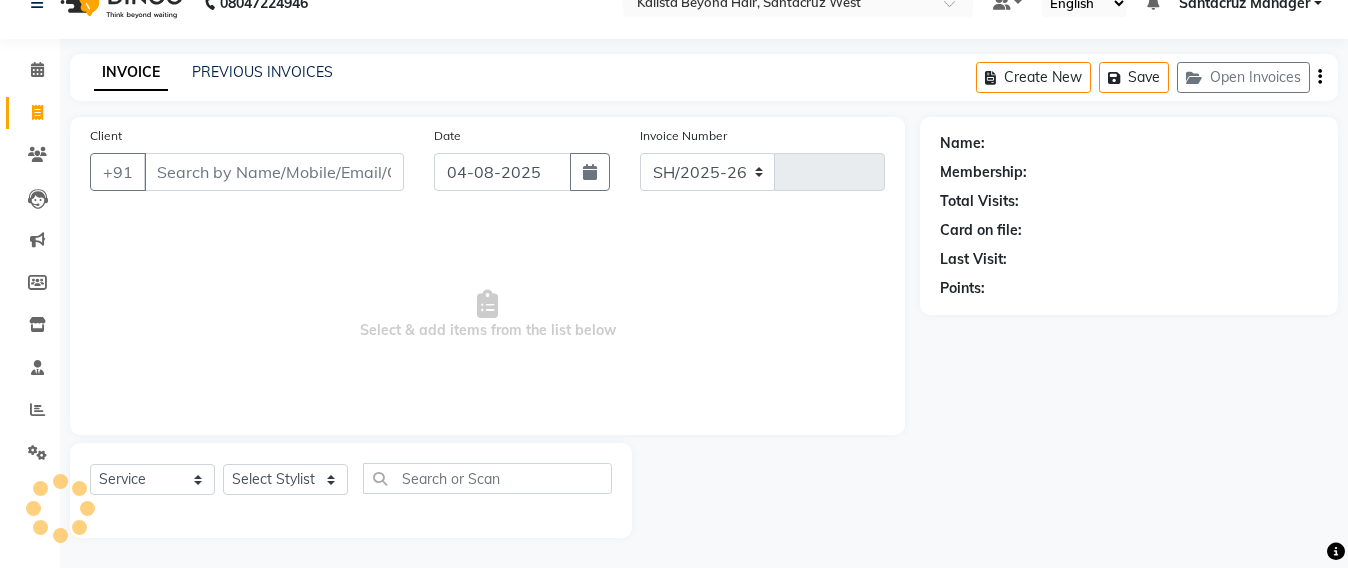 select on "6357" 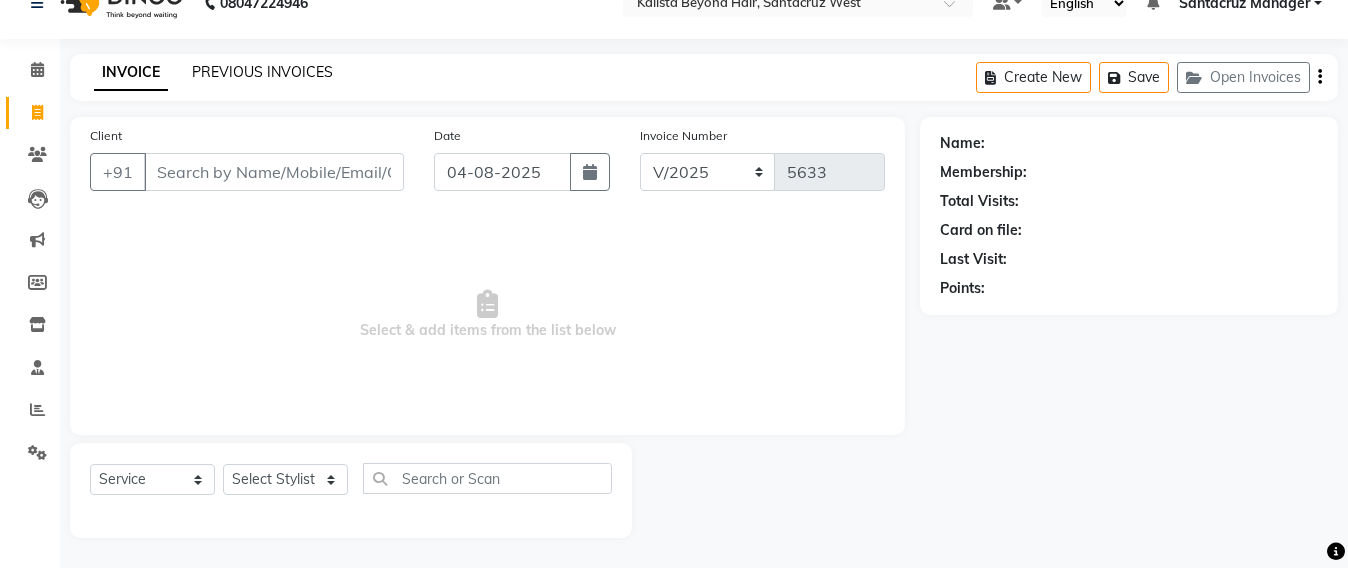 click on "PREVIOUS INVOICES" 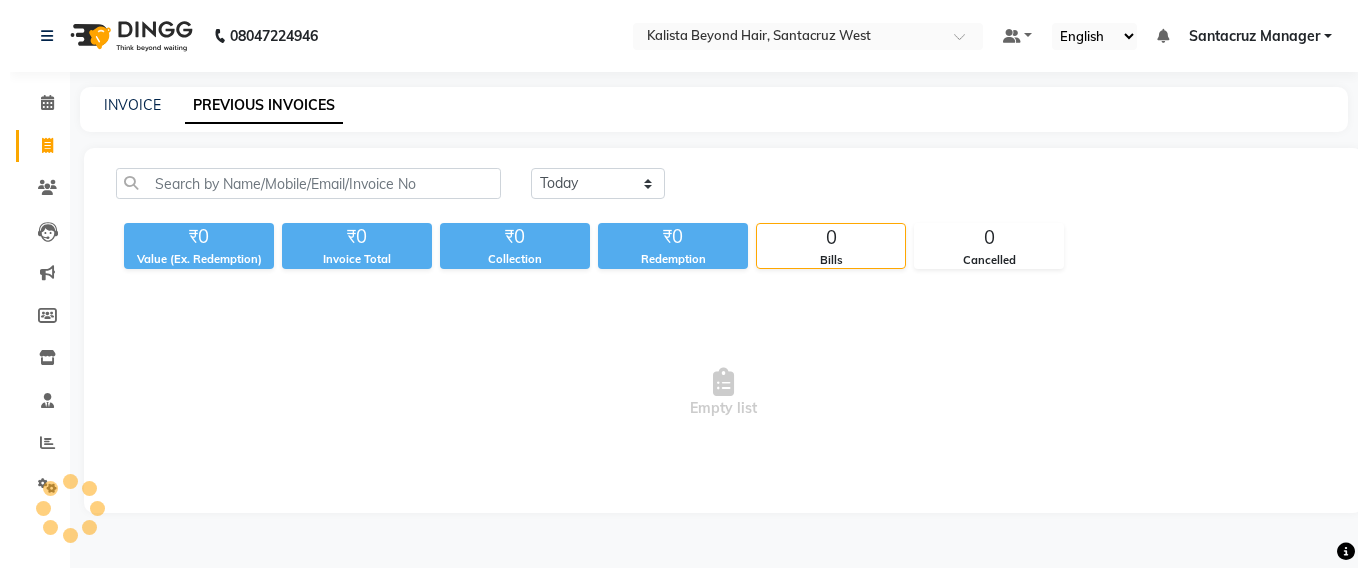 scroll, scrollTop: 0, scrollLeft: 0, axis: both 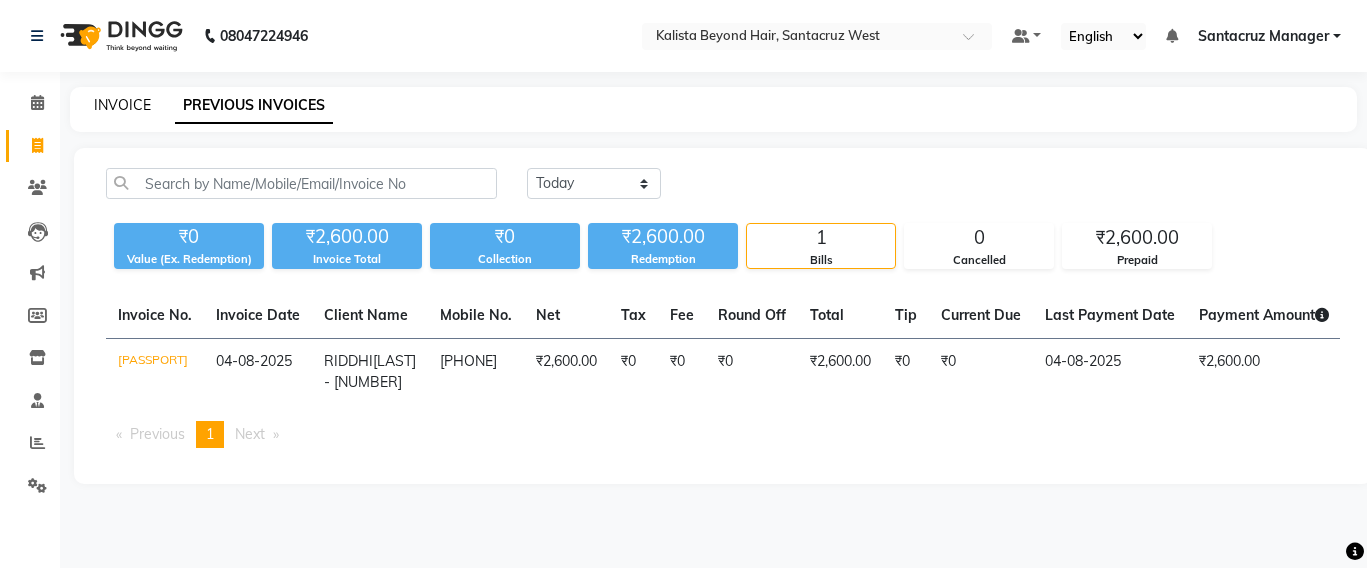 click on "INVOICE" 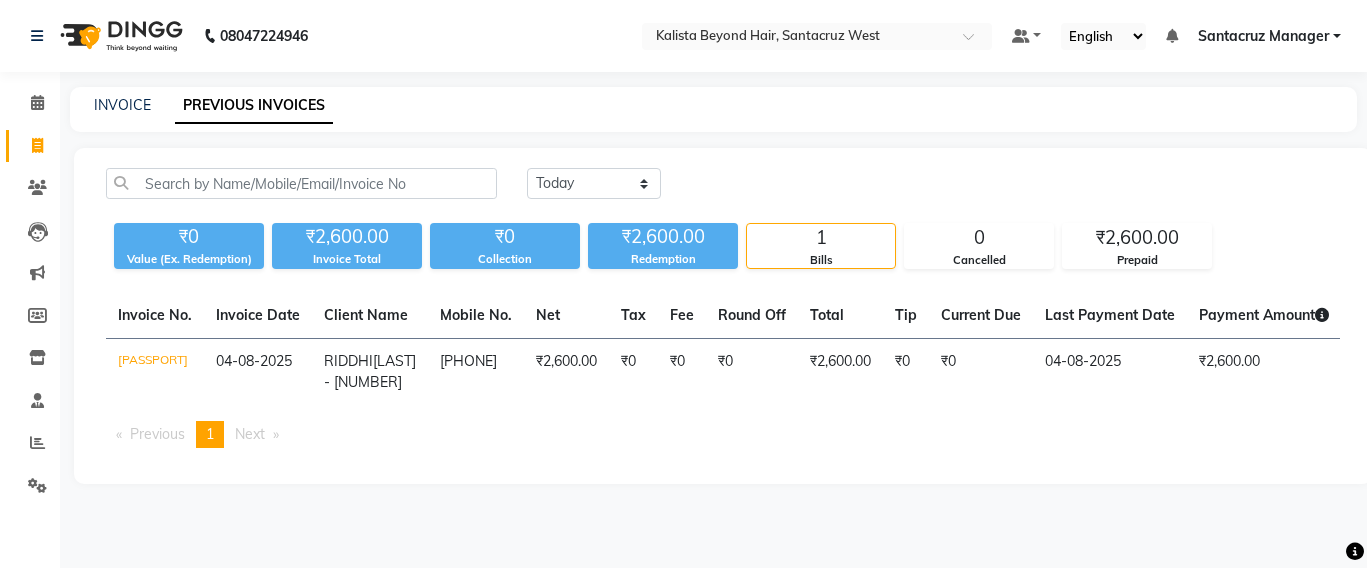 select on "service" 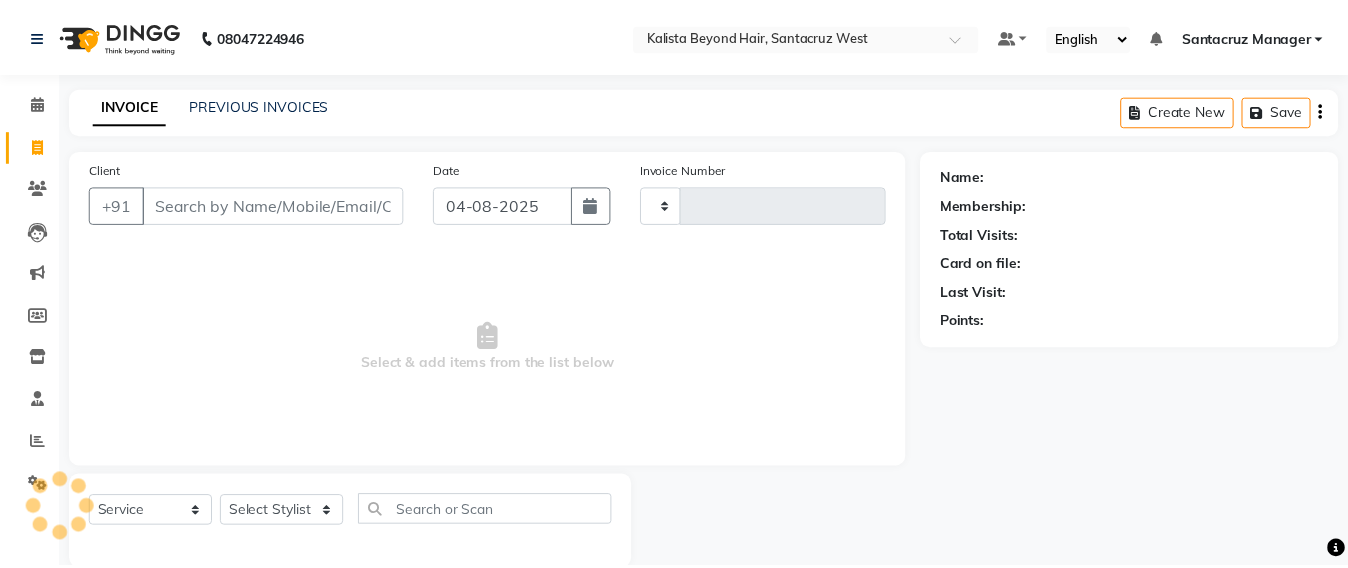 scroll, scrollTop: 33, scrollLeft: 0, axis: vertical 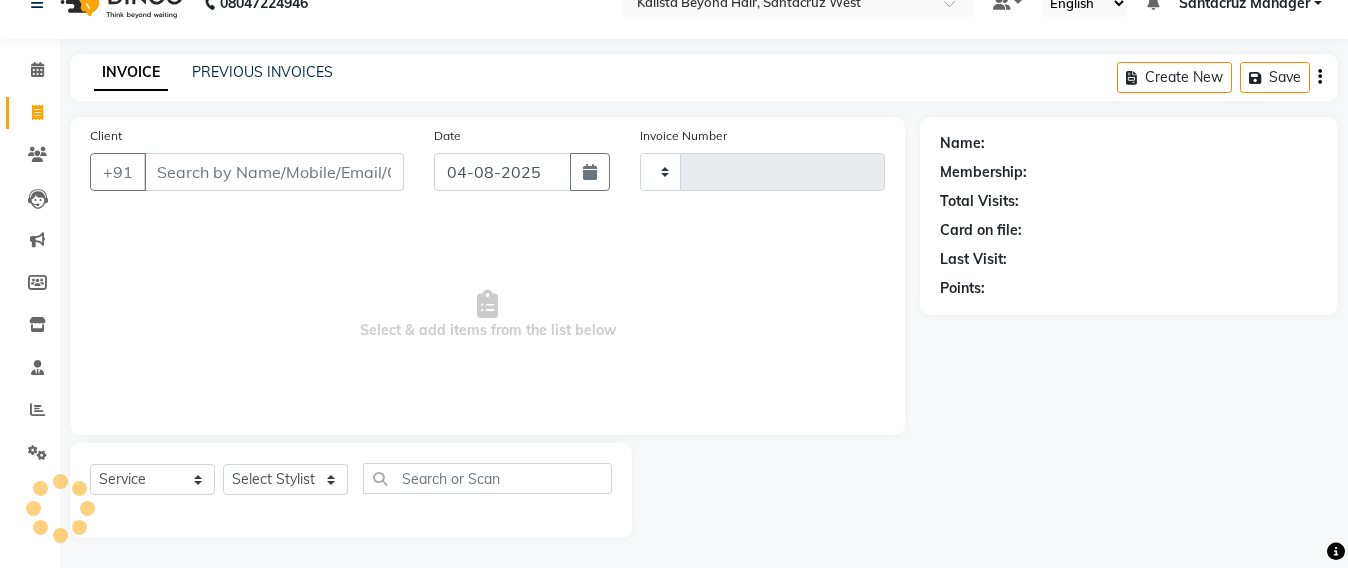 type on "5633" 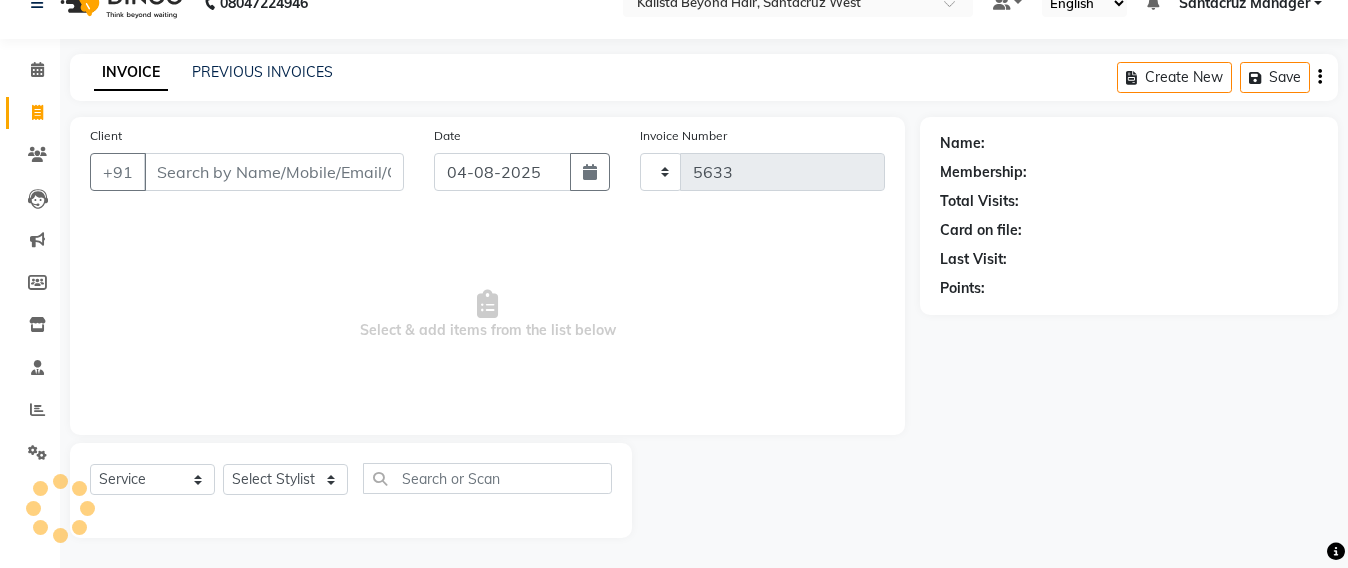 select on "6357" 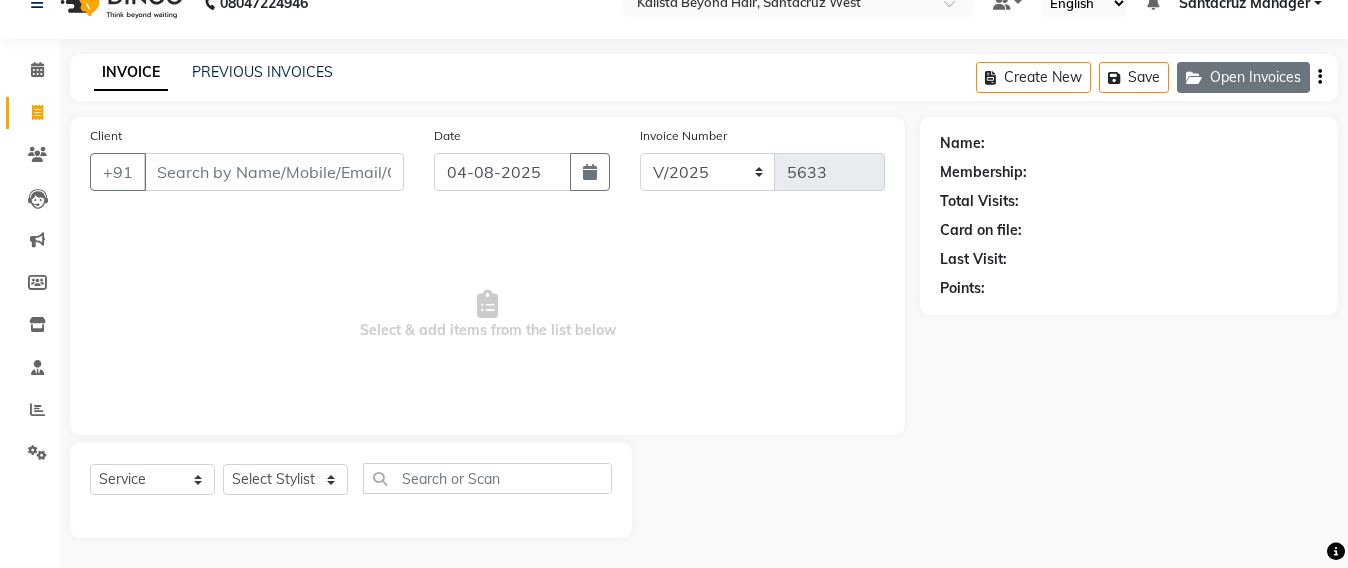 click on "Open Invoices" 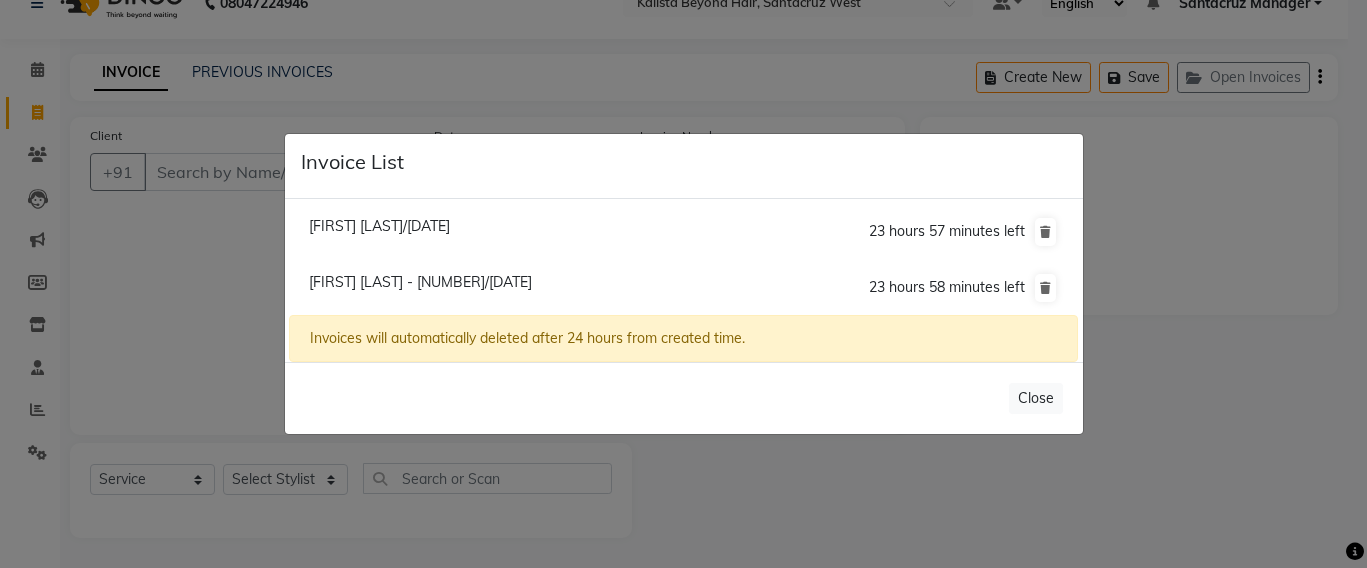 click on "Invoice List  [FIRST] [LAST]/[DATE]  23 hours 57 minutes left  [FIRST] [FIRST] - [NUMBER]/[DATE]  23 hours 58 minutes left  Invoices will automatically deleted after 24 hours from created time.   Close" 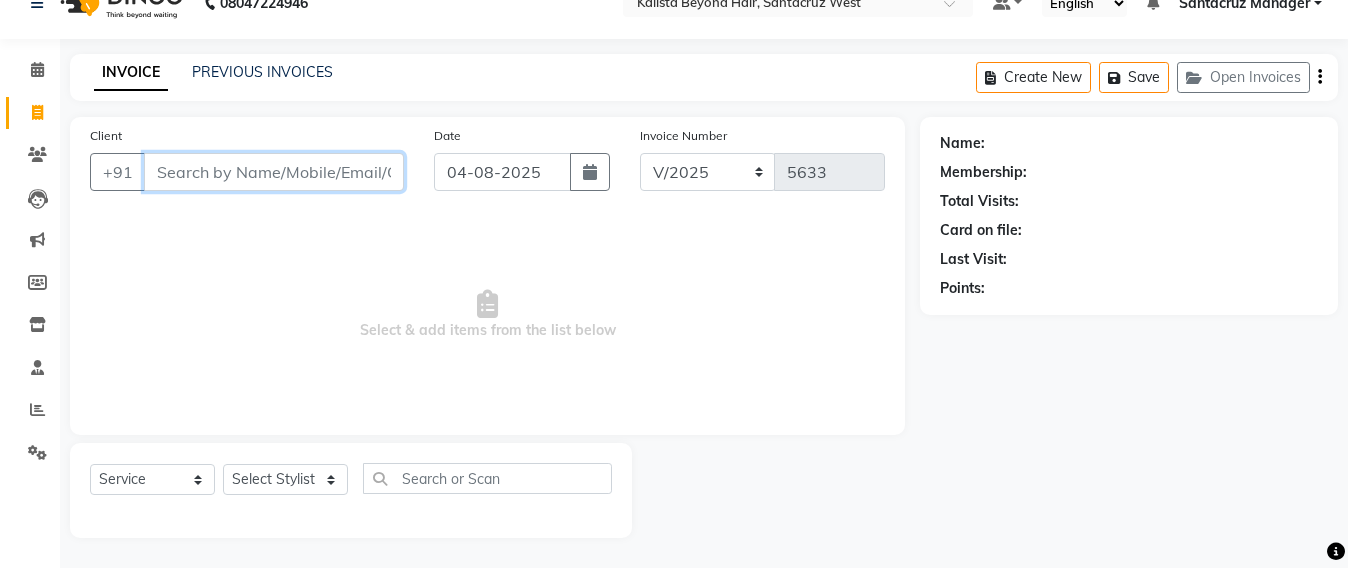click on "Client" at bounding box center (274, 172) 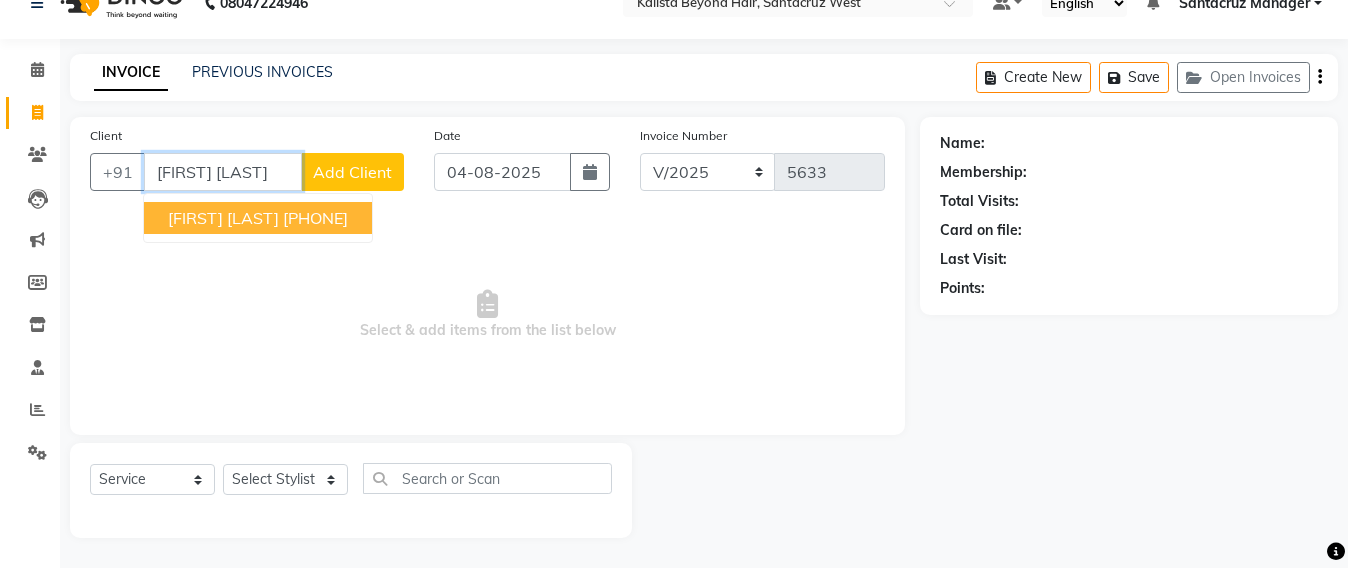 click on "[PHONE]" at bounding box center (315, 218) 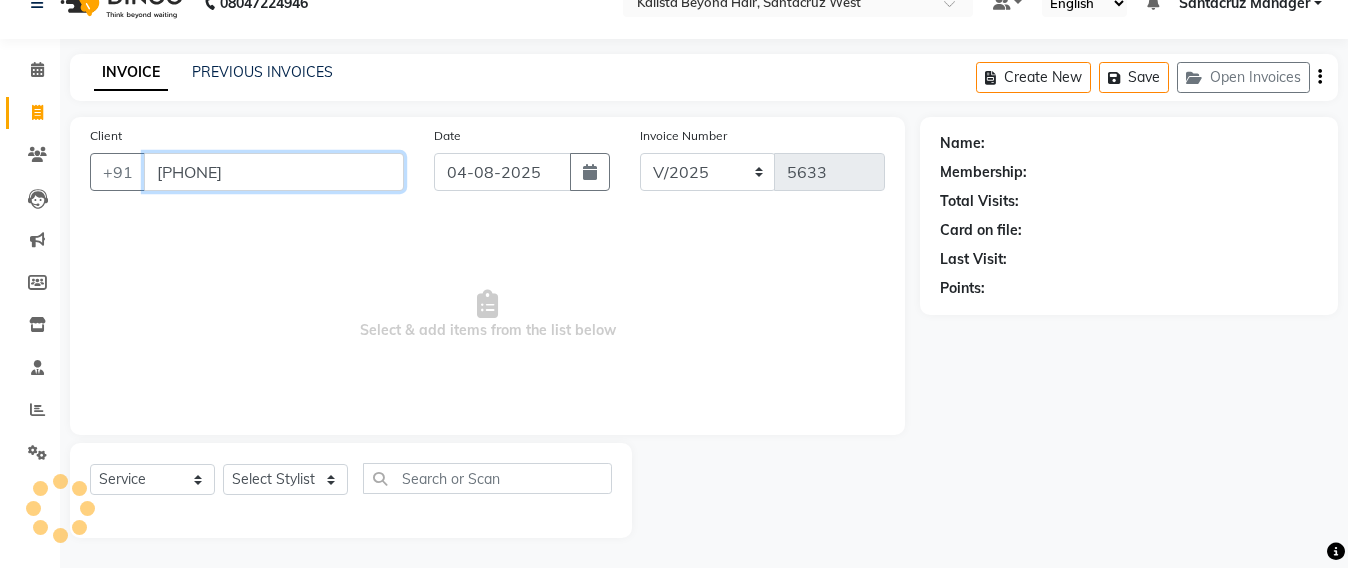 type on "[PHONE]" 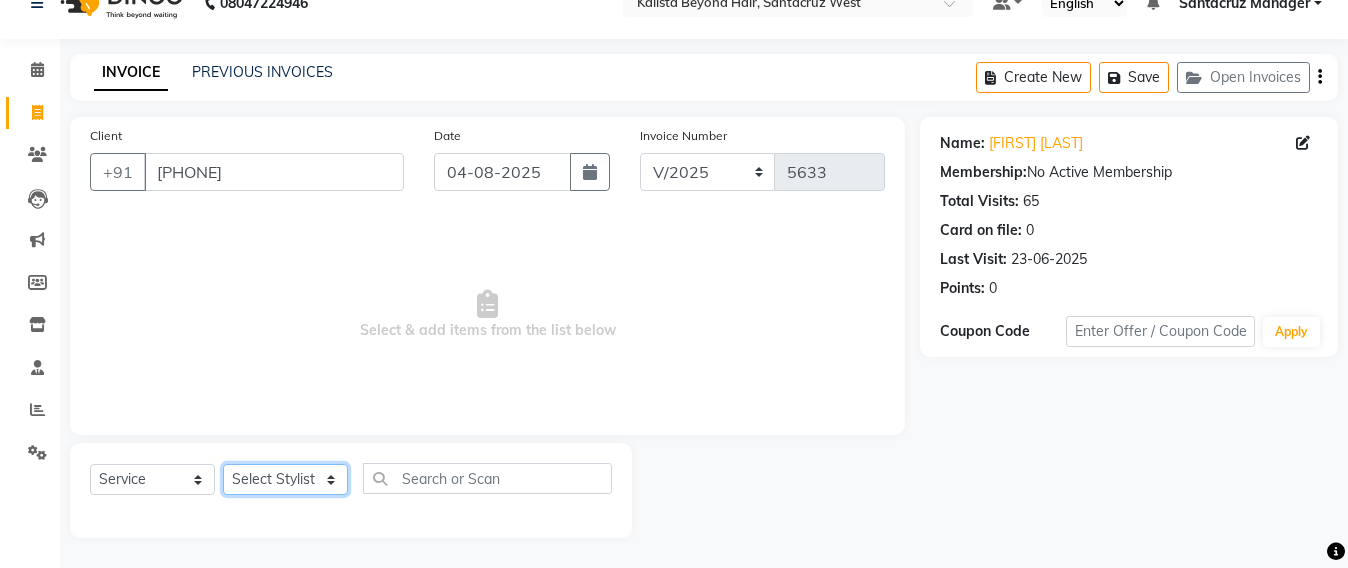 click on "Select Stylist Admin Avesh Sankat AZHER SHAIKH Jayeshree Mahtre Manisha Subodh Shedge Muskaan Pramila Vinayak Mhatre prathmesh mahattre Pratibha Nilesh Sharma RINKI SAV Rosy Sunil Jadhav Sameer shah admin Santacruz Manager SAURAV Siddhi SOMAYANG VASHUM Tejasvi Bhosle" 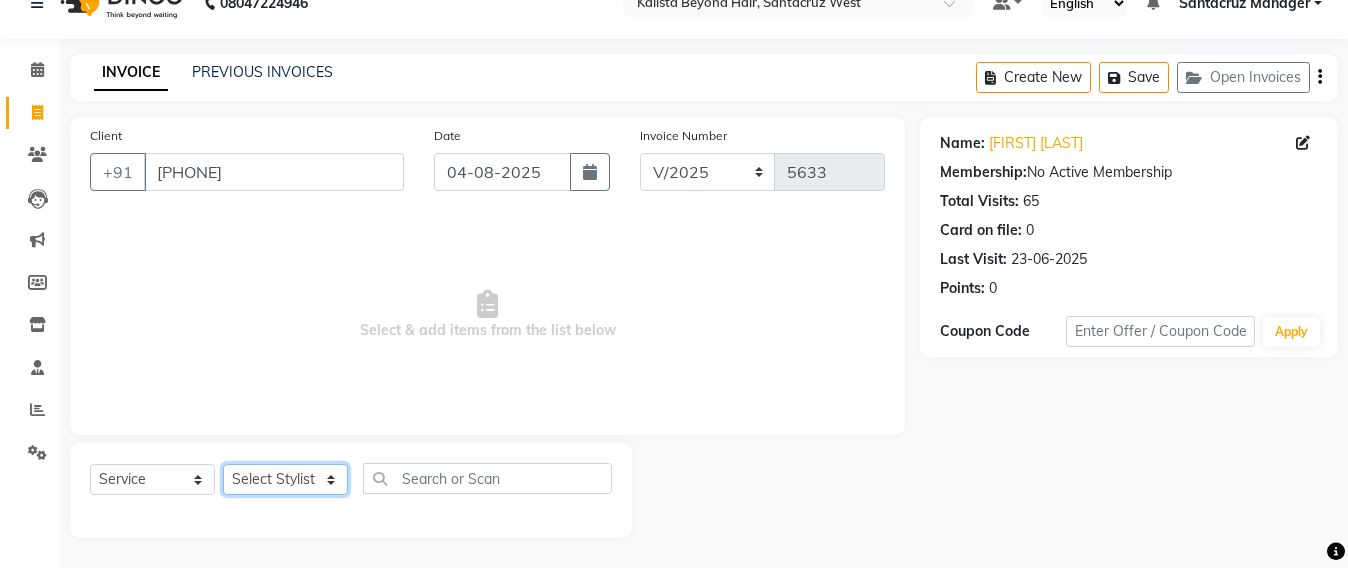 select on "48082" 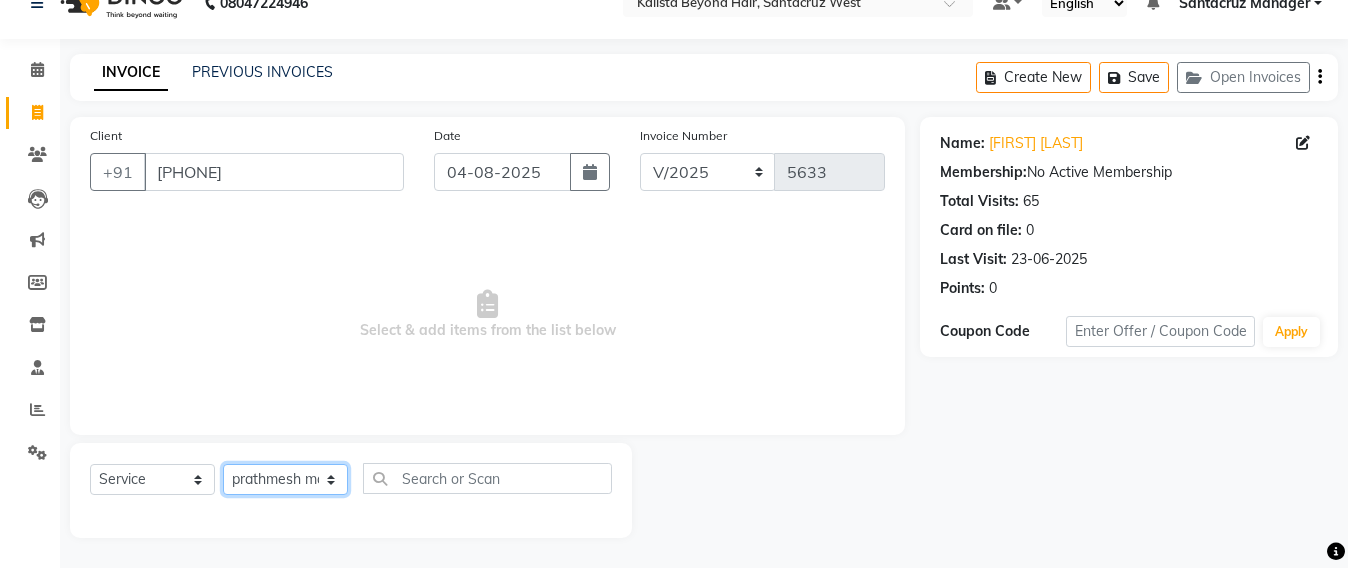 click on "Select Stylist Admin Avesh Sankat AZHER SHAIKH Jayeshree Mahtre Manisha Subodh Shedge Muskaan Pramila Vinayak Mhatre prathmesh mahattre Pratibha Nilesh Sharma RINKI SAV Rosy Sunil Jadhav Sameer shah admin Santacruz Manager SAURAV Siddhi SOMAYANG VASHUM Tejasvi Bhosle" 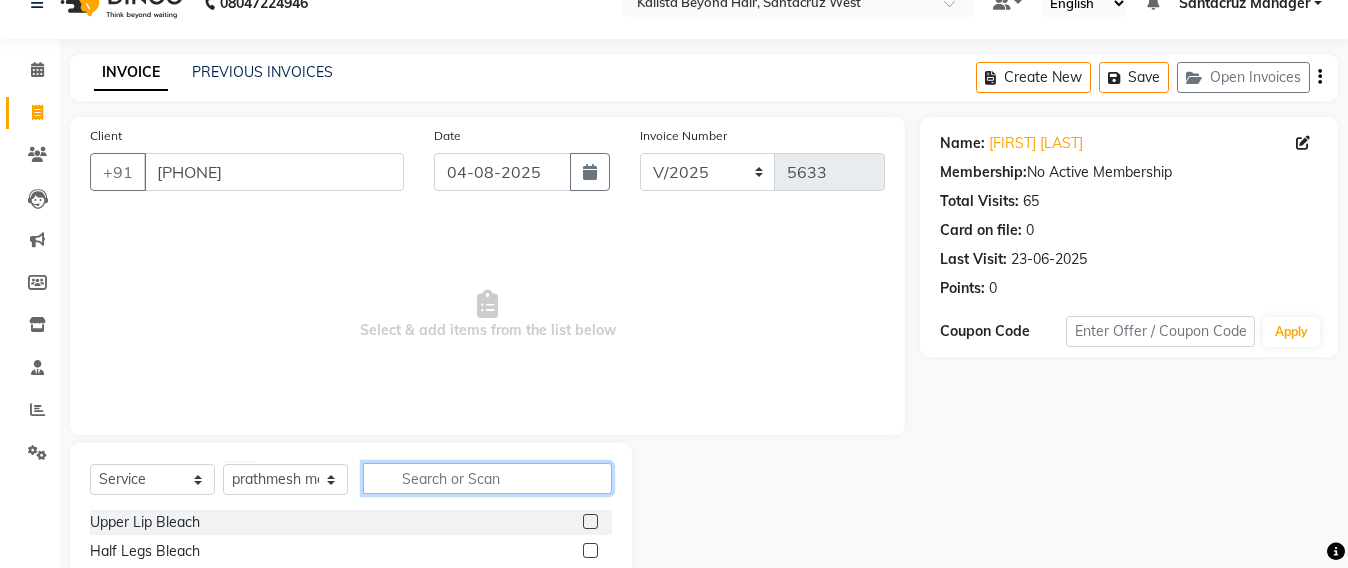 click 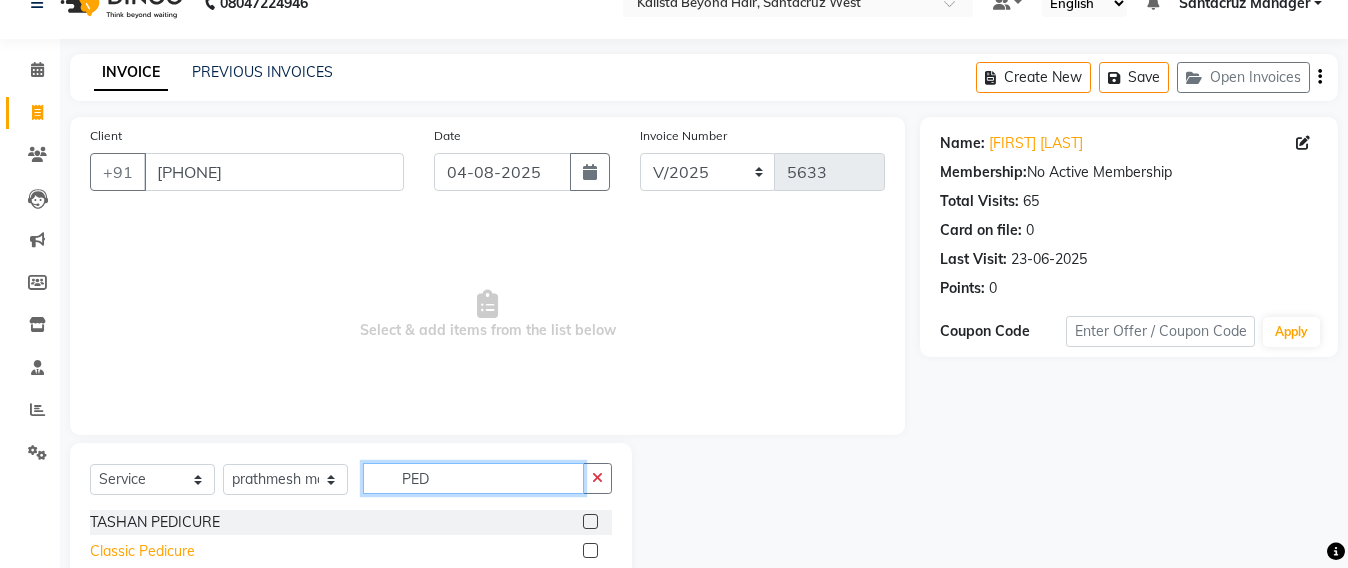 type on "PED" 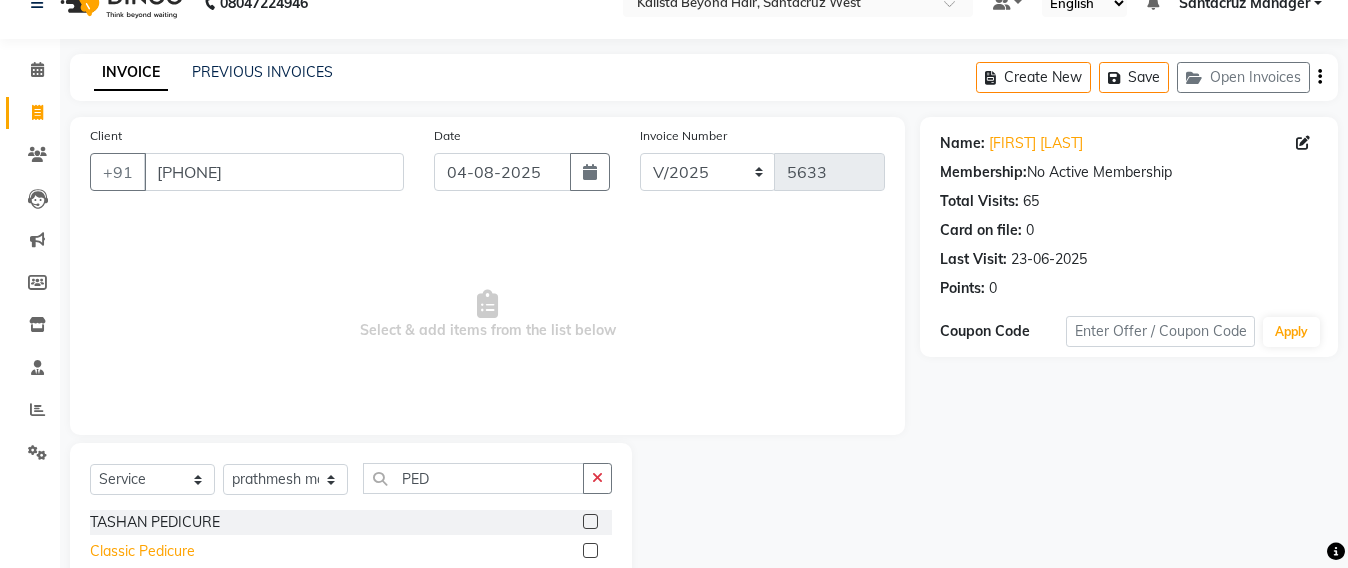 click on "Classic Pedicure" 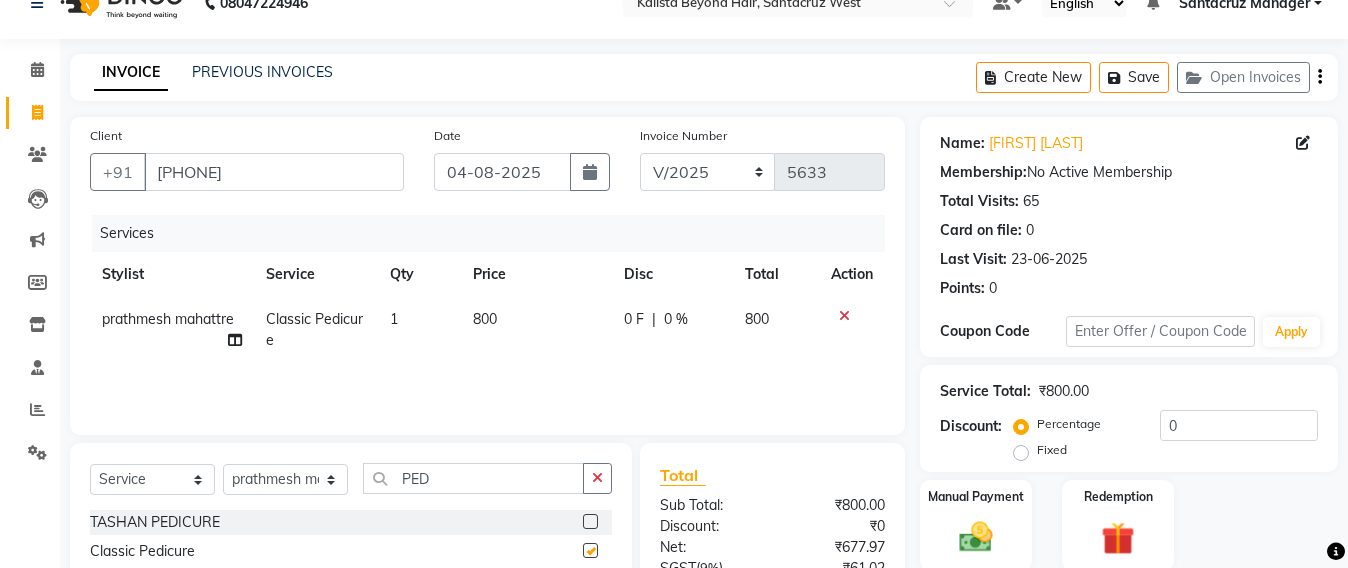 checkbox on "false" 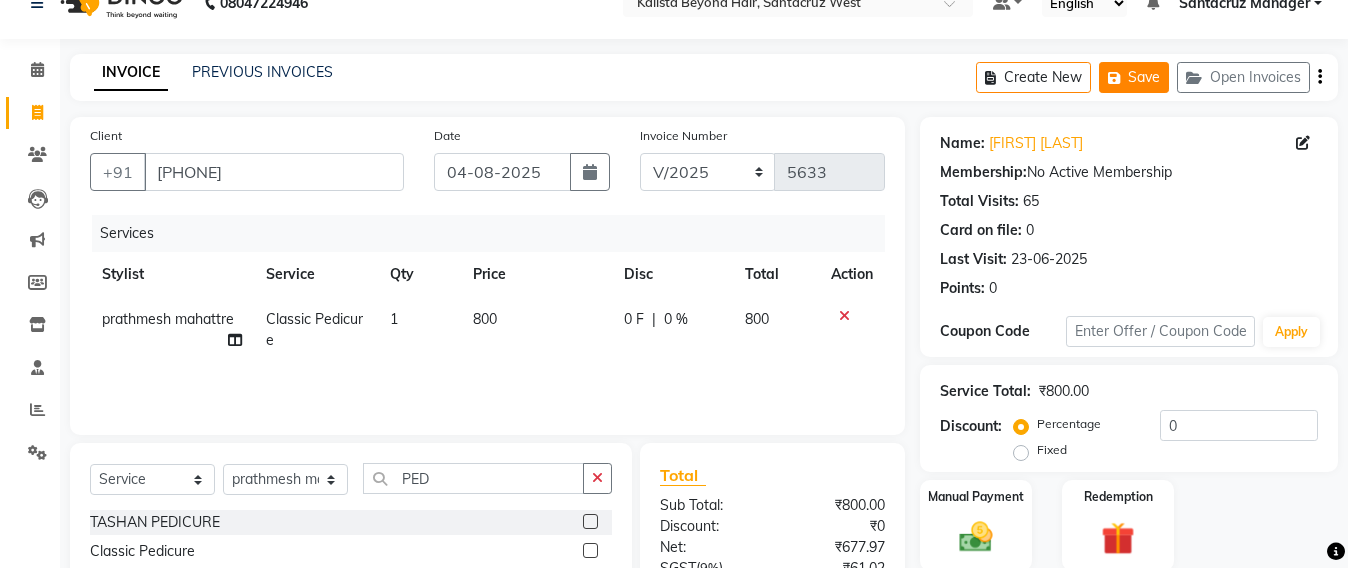 click on "Save" 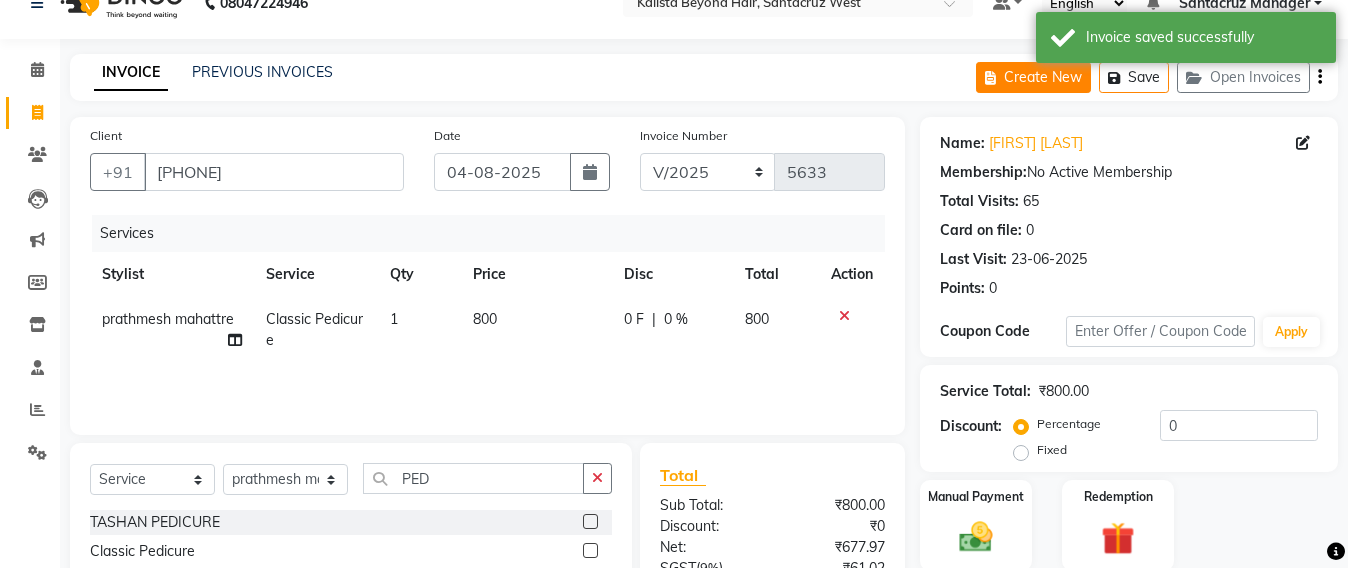 click on "Create New" 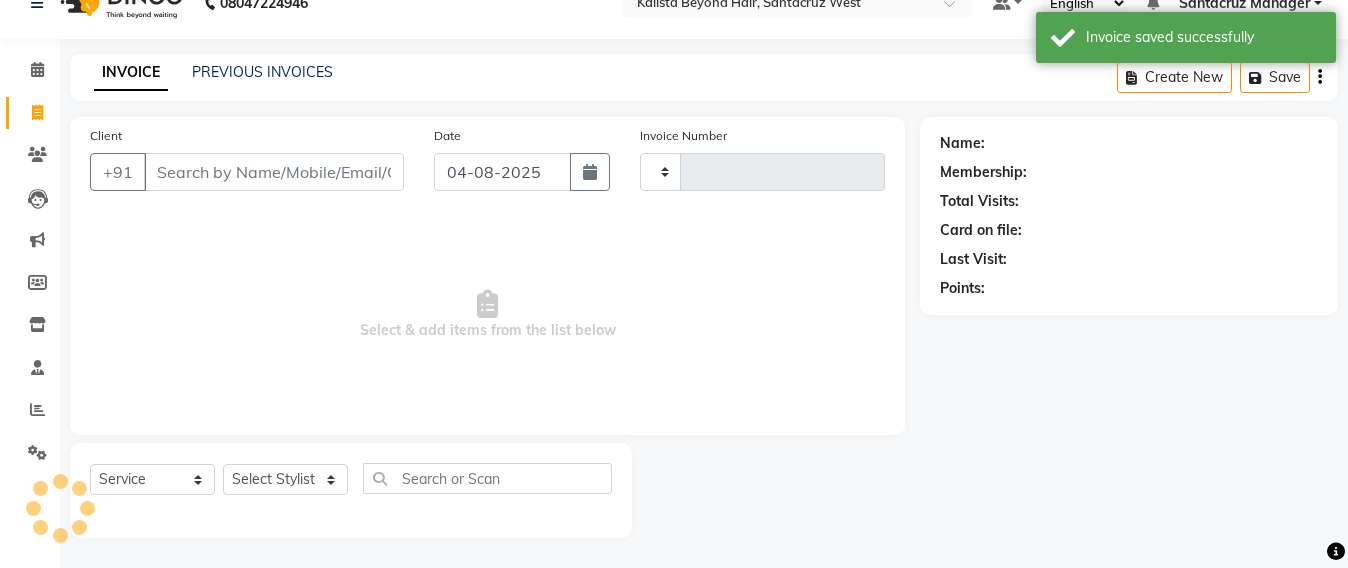 type on "5633" 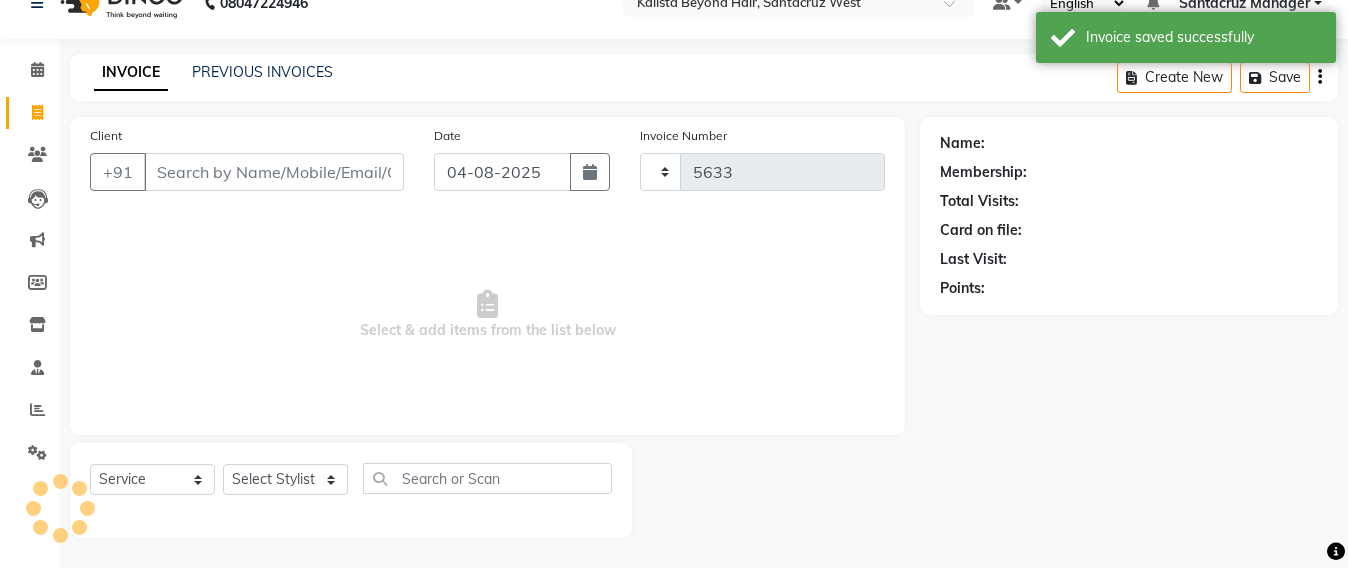 select on "6357" 